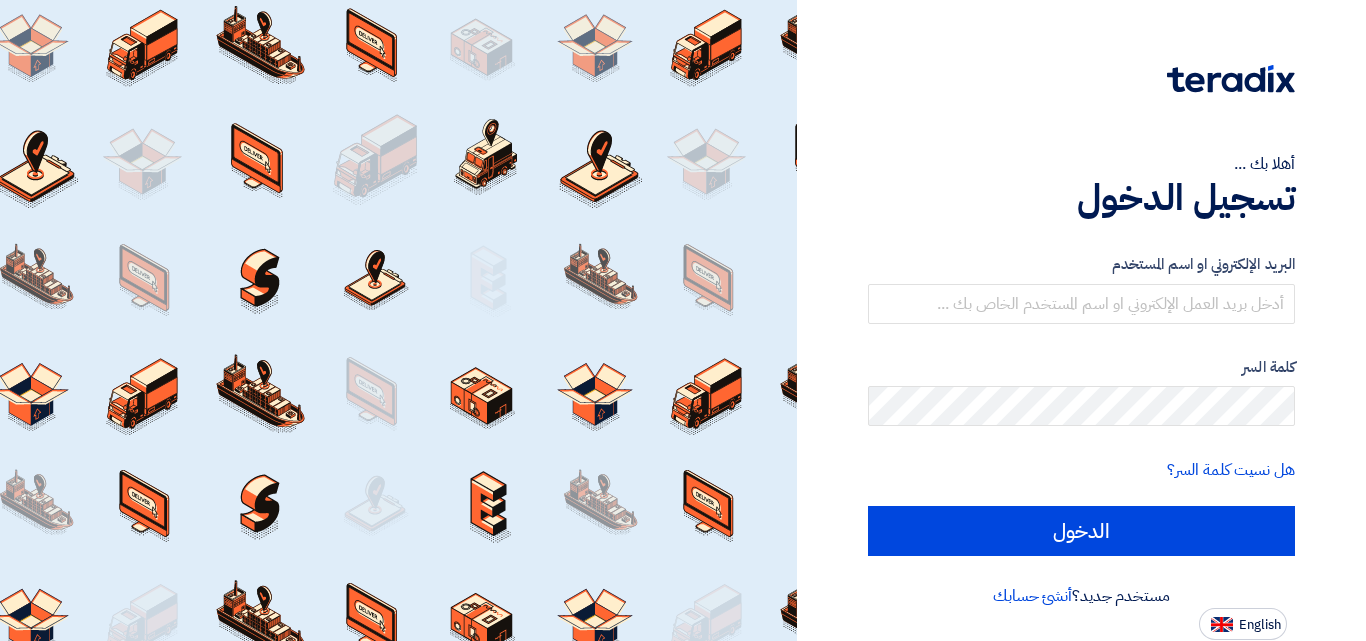 scroll, scrollTop: 0, scrollLeft: 0, axis: both 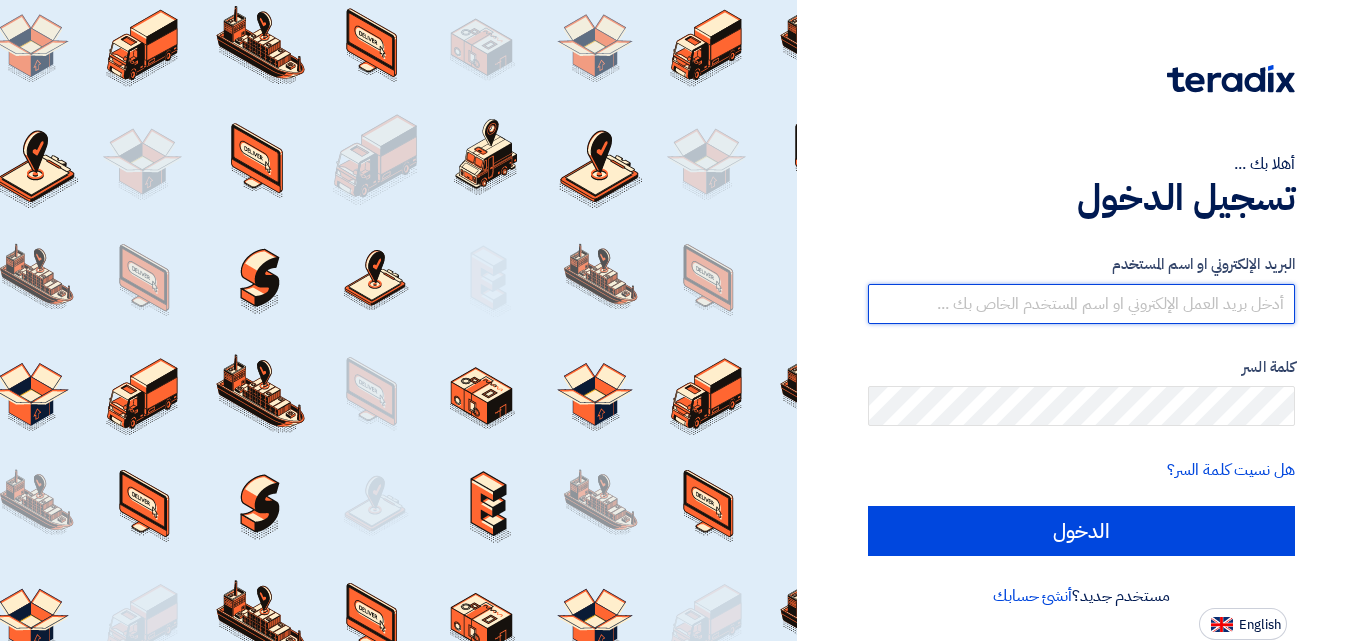 type on "mohamed.sobhy@lifecheme.net" 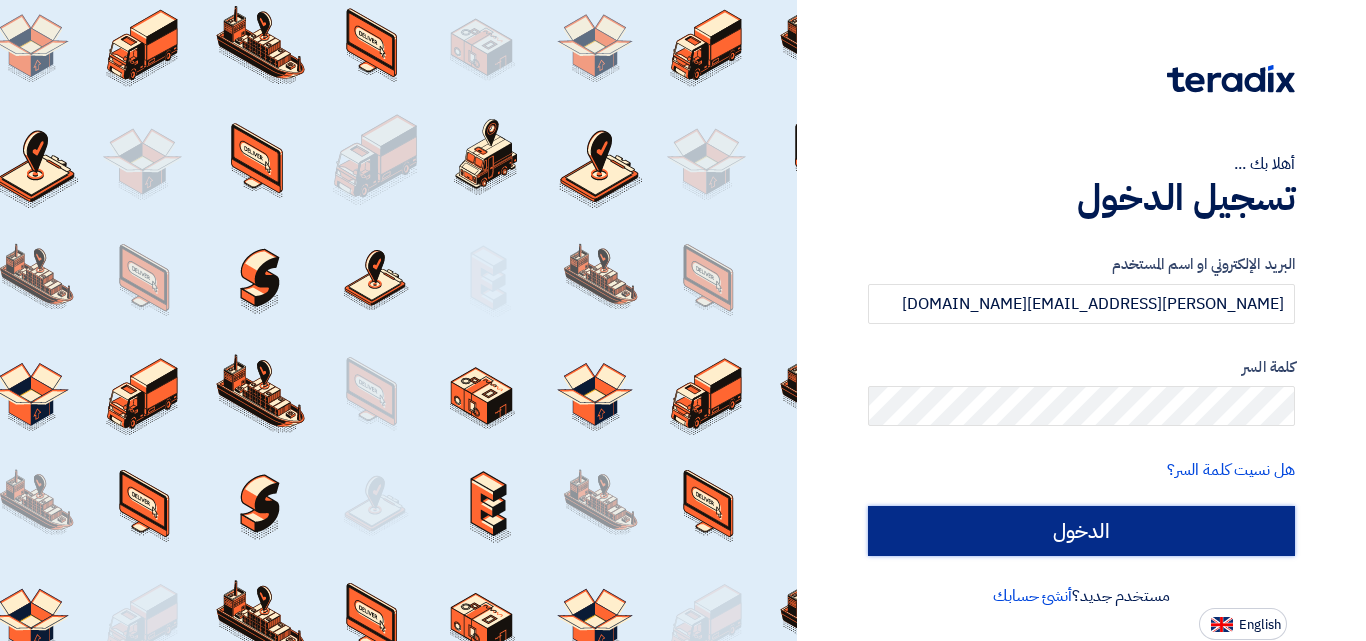 drag, startPoint x: 0, startPoint y: 0, endPoint x: 1033, endPoint y: 535, distance: 1163.3202 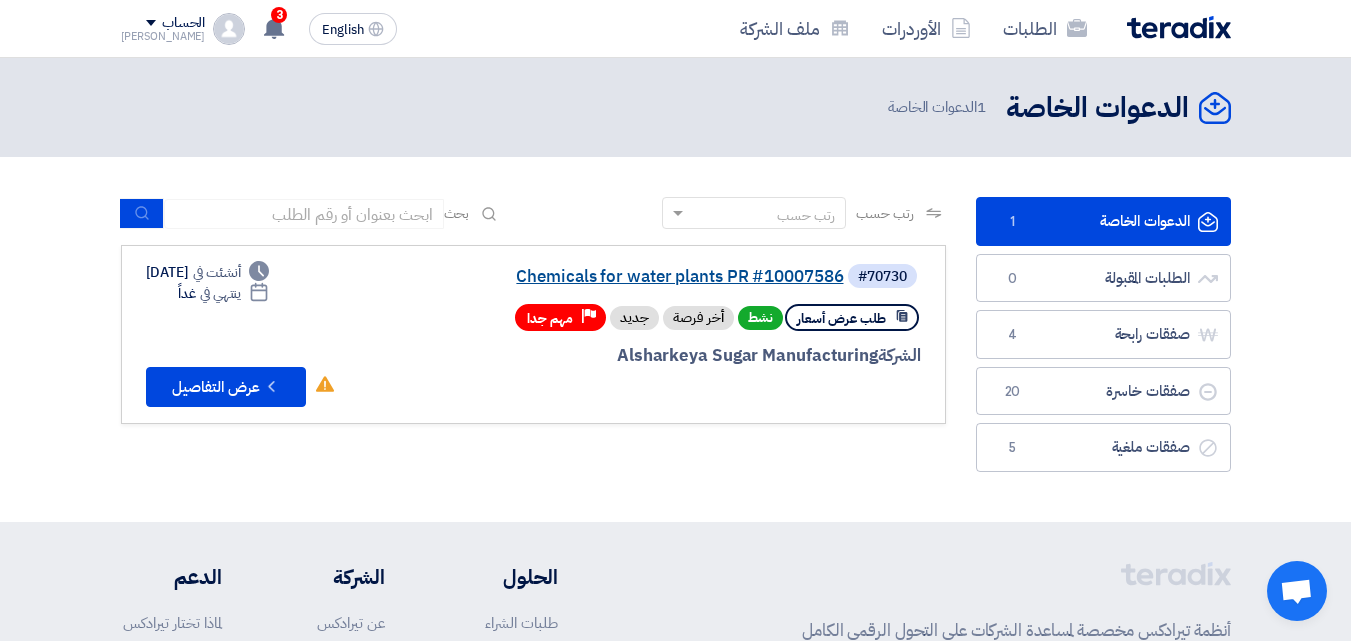 click on "Chemicals for water plants PR #10007586" 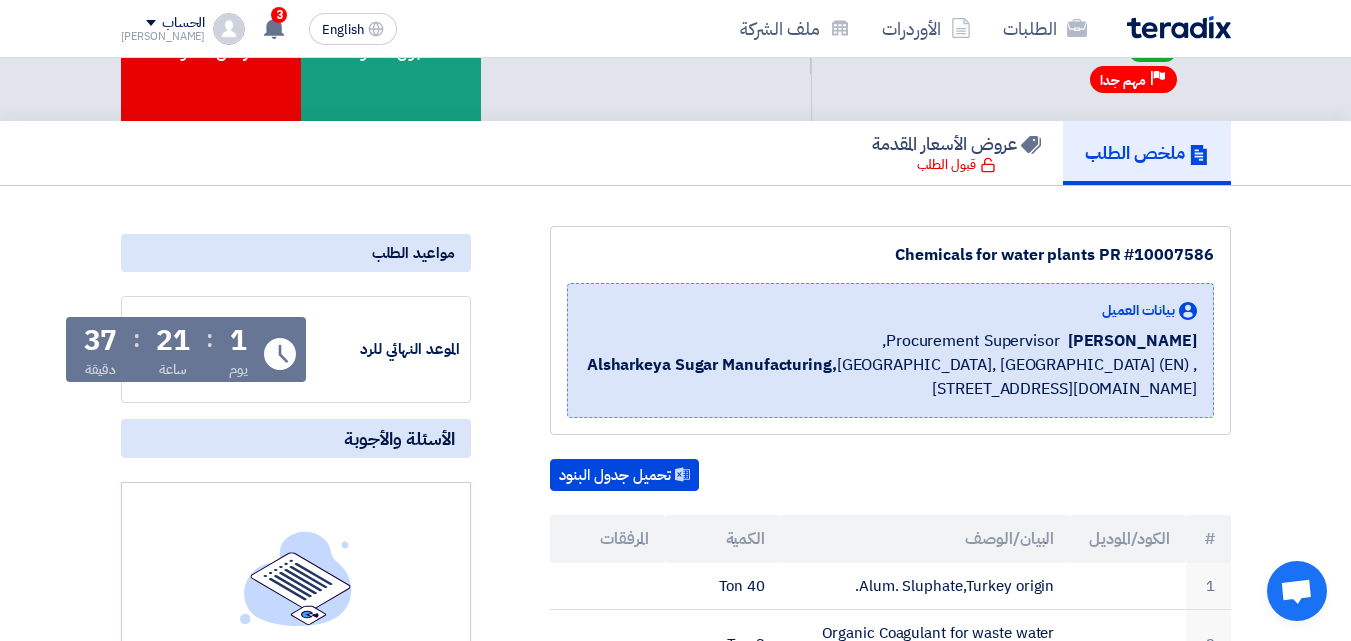 scroll, scrollTop: 0, scrollLeft: 0, axis: both 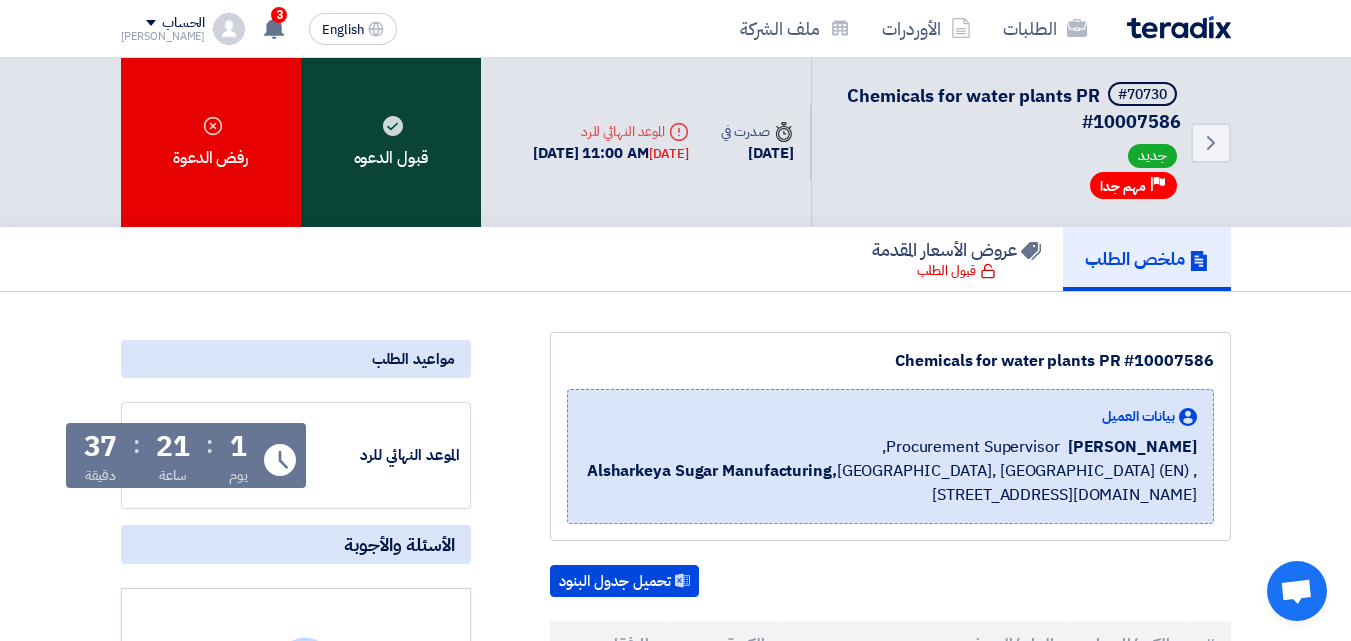 click on "قبول الدعوه" 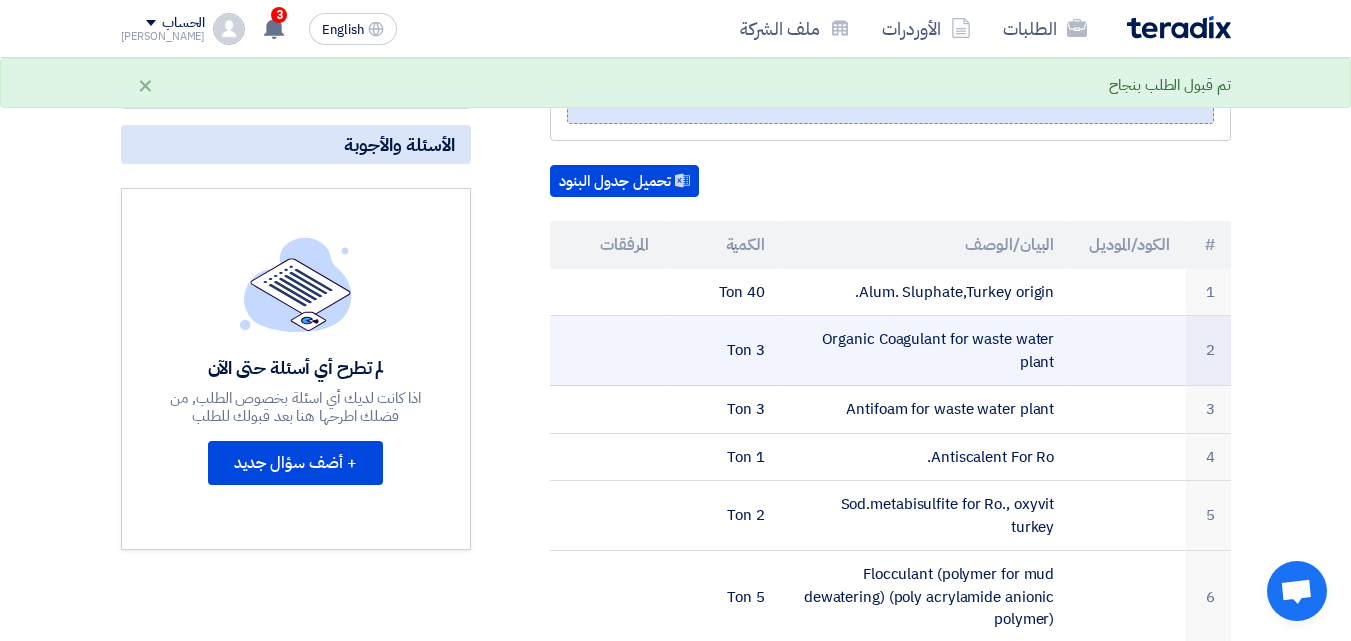 scroll, scrollTop: 0, scrollLeft: 0, axis: both 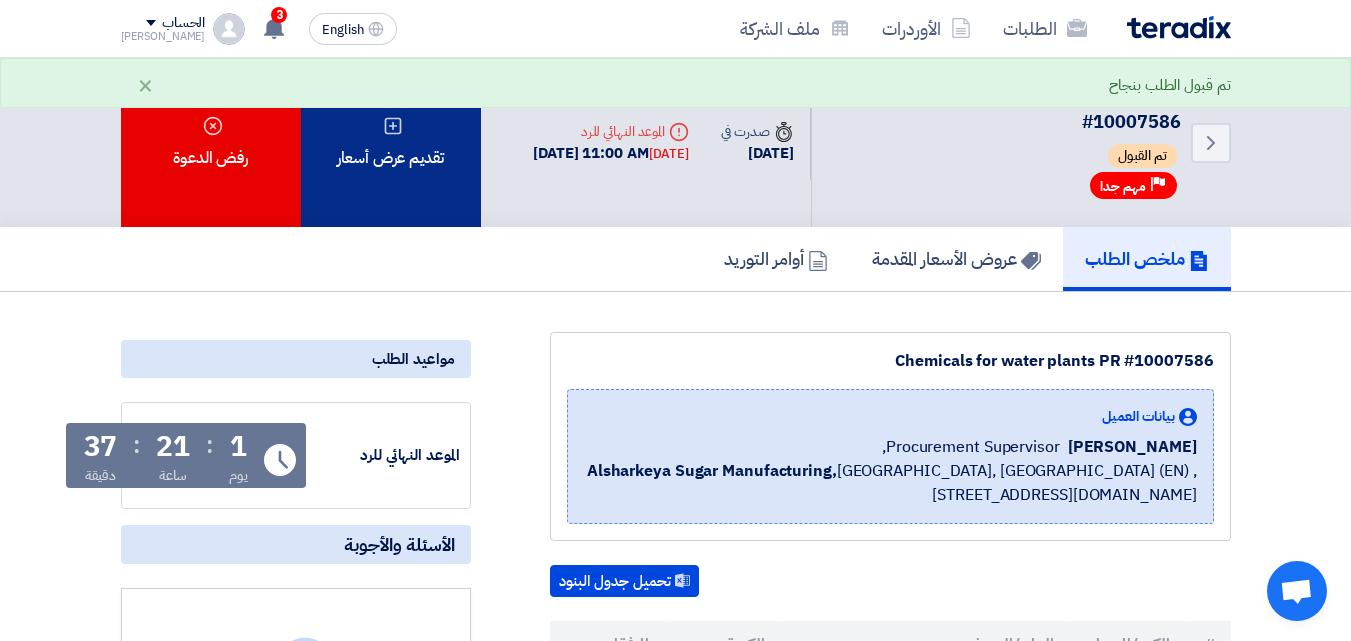 click on "تقديم عرض أسعار" 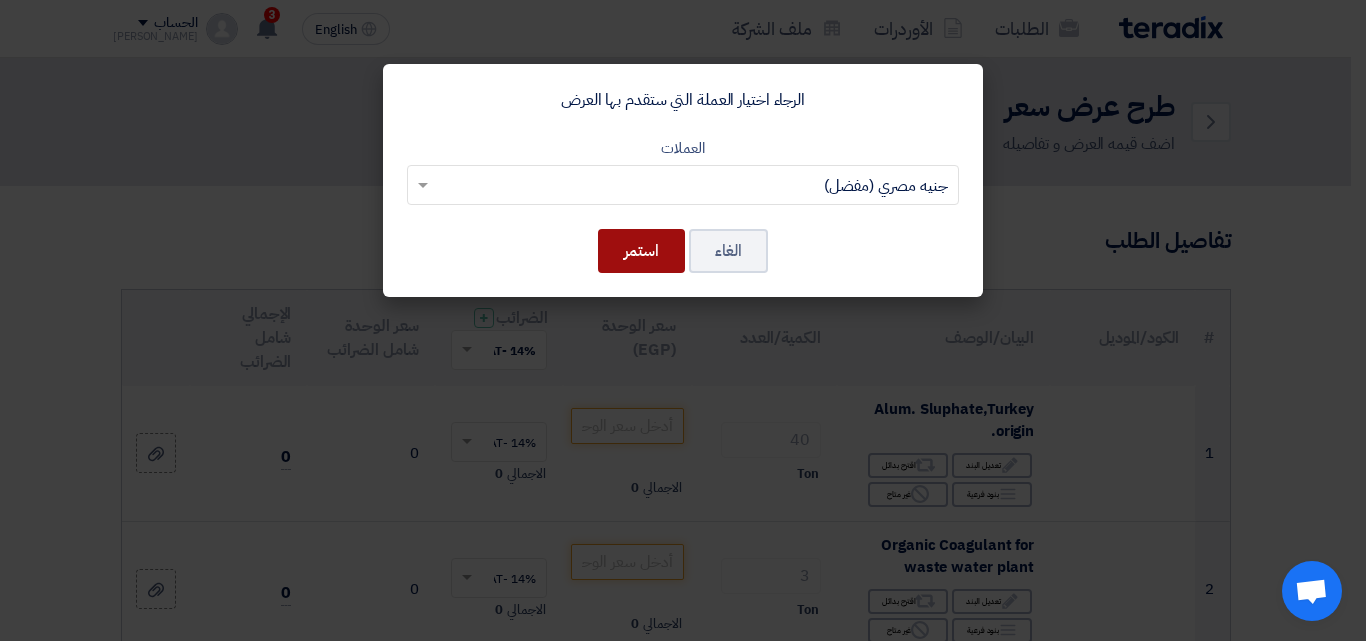 click on "استمر" 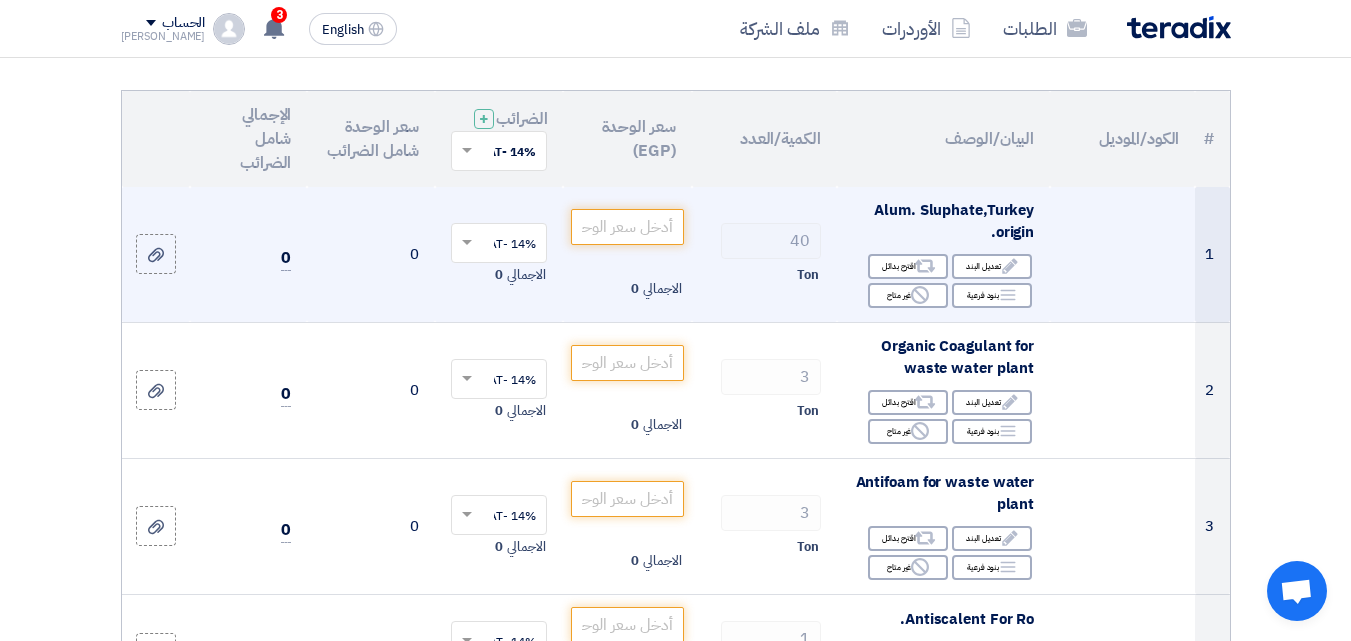 scroll, scrollTop: 100, scrollLeft: 0, axis: vertical 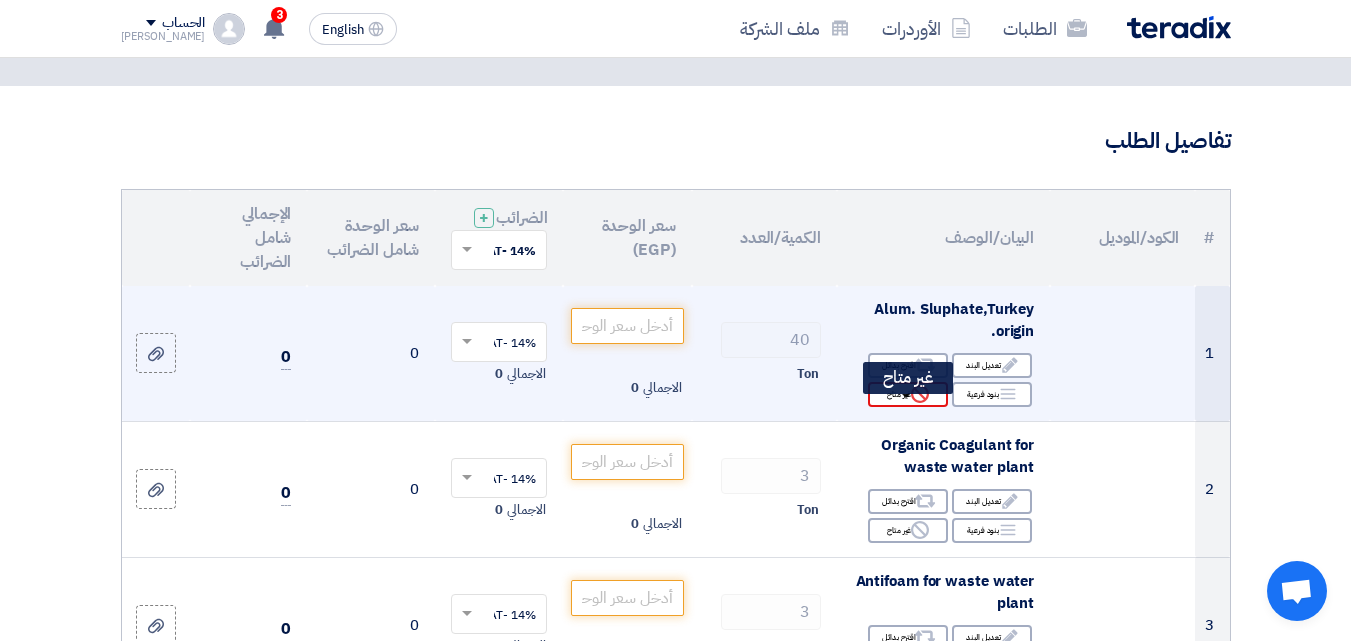 click on "Reject
غير متاح" 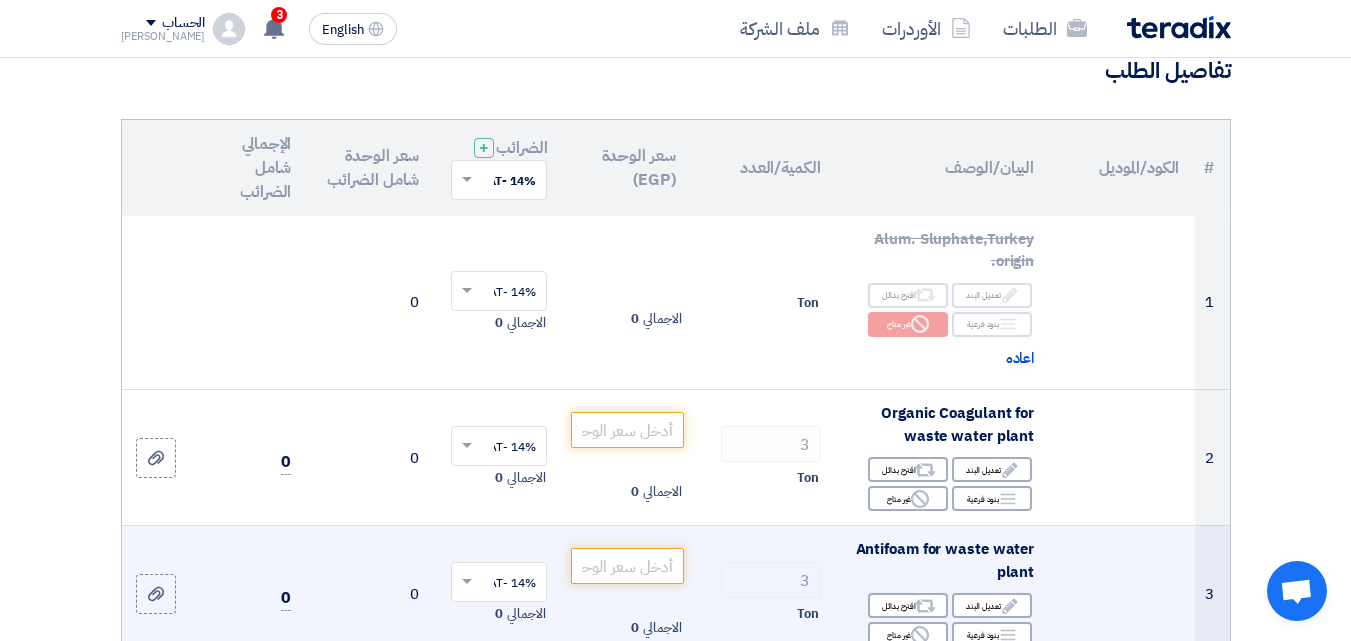 scroll, scrollTop: 300, scrollLeft: 0, axis: vertical 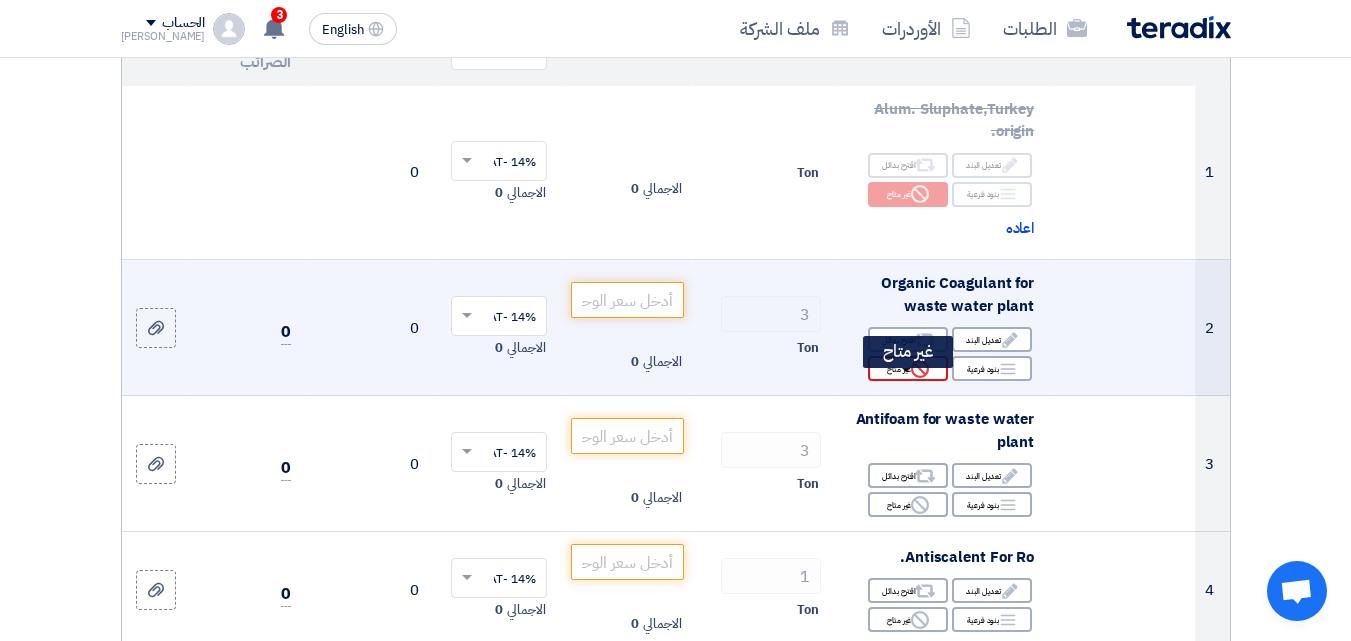 click on "Reject
غير متاح" 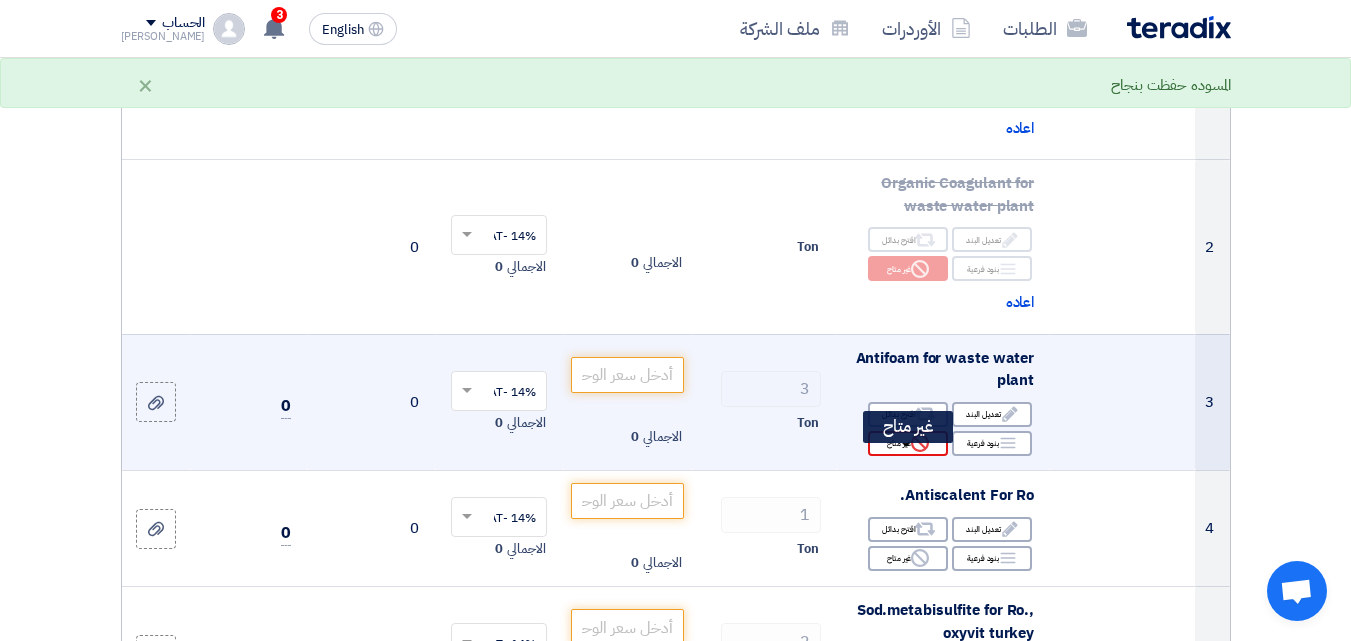 click on "Reject
غير متاح" 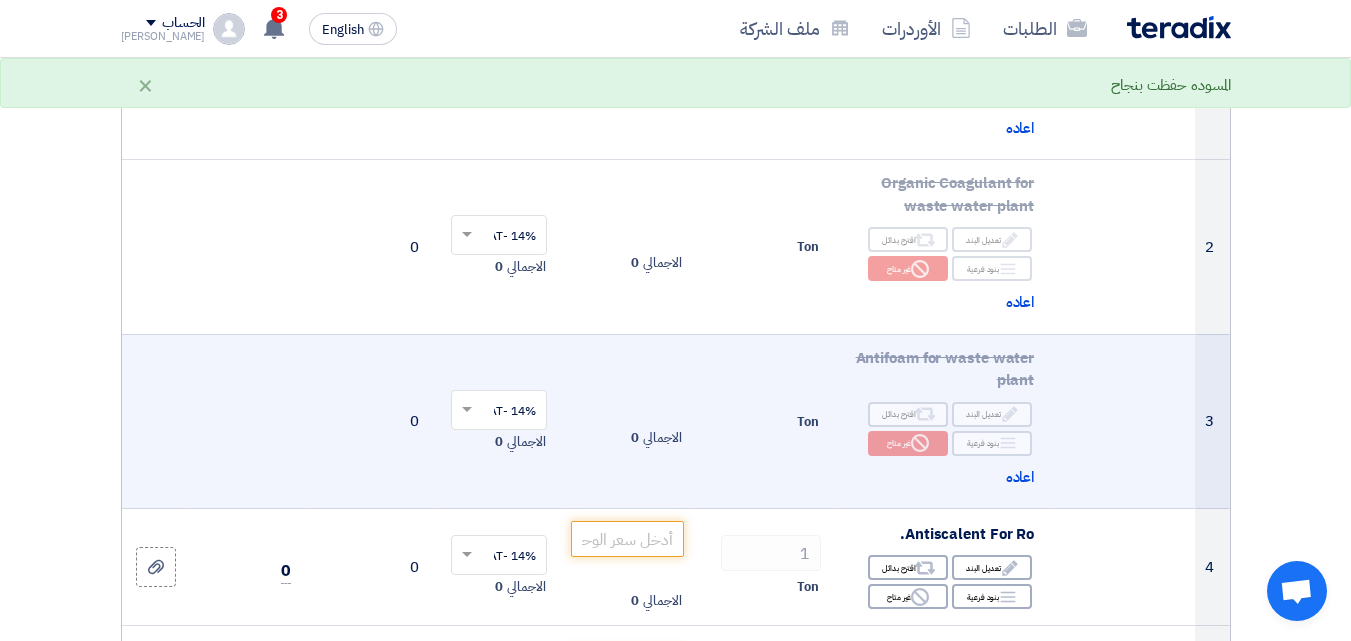 scroll, scrollTop: 600, scrollLeft: 0, axis: vertical 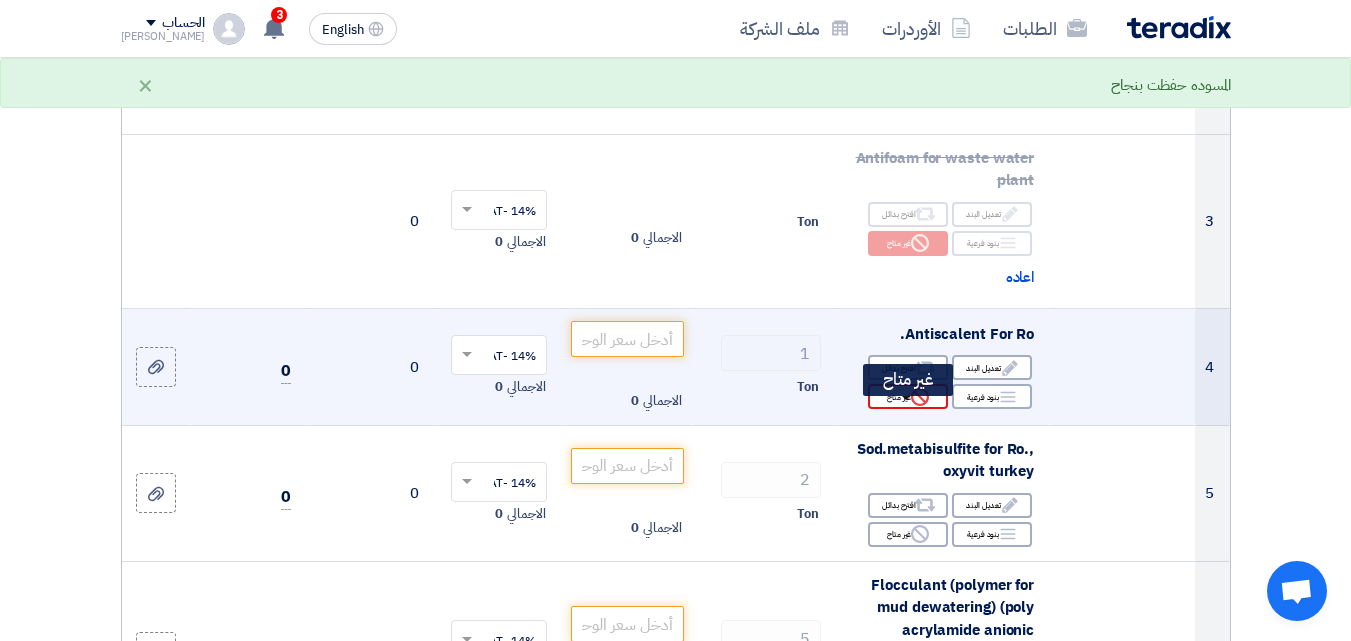 click on "Reject
غير متاح" 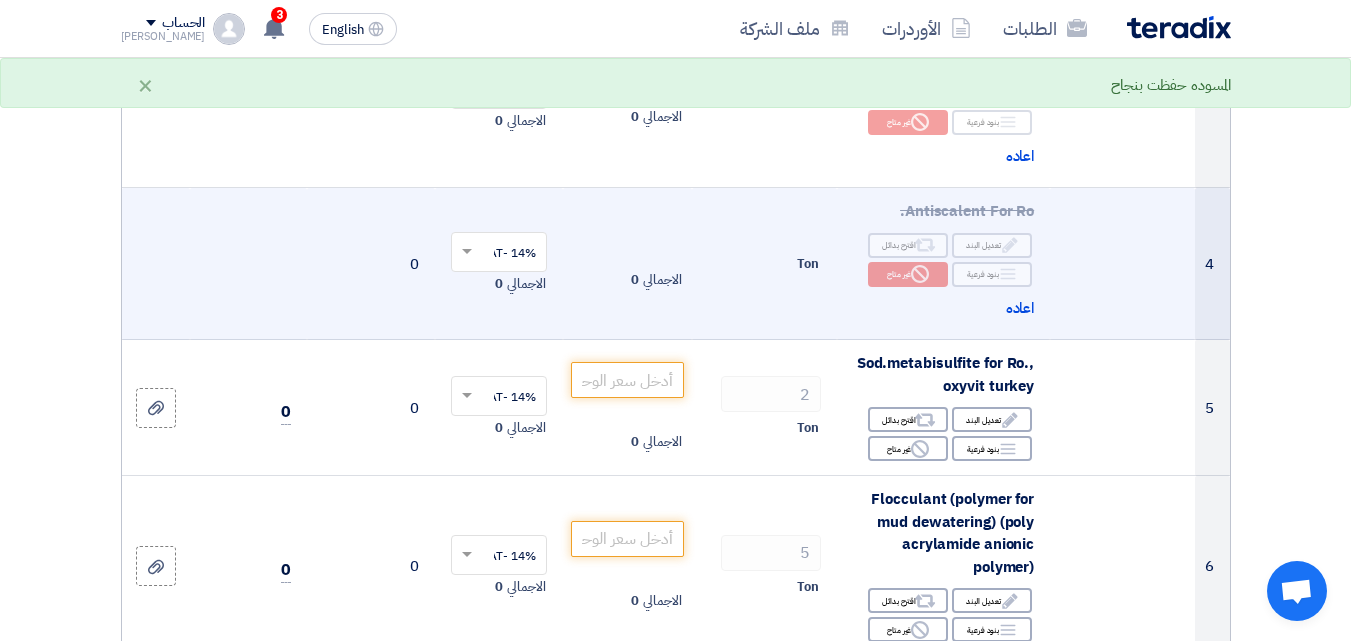 scroll, scrollTop: 900, scrollLeft: 0, axis: vertical 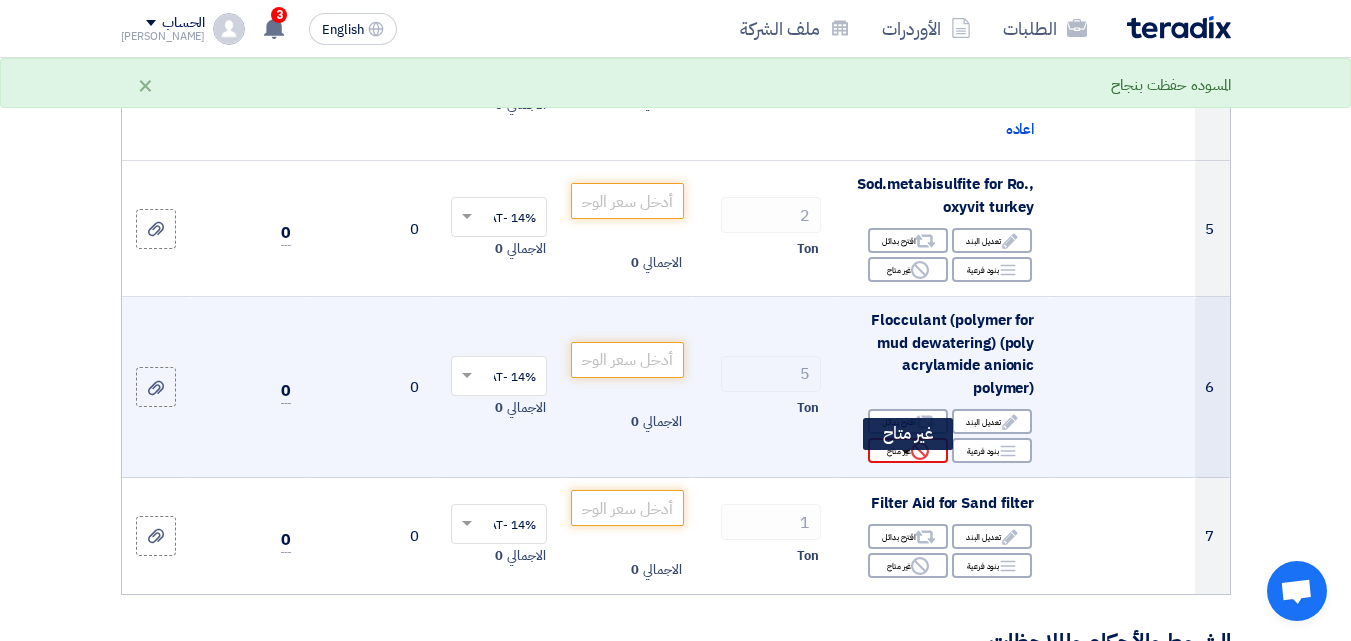 click on "Reject
غير متاح" 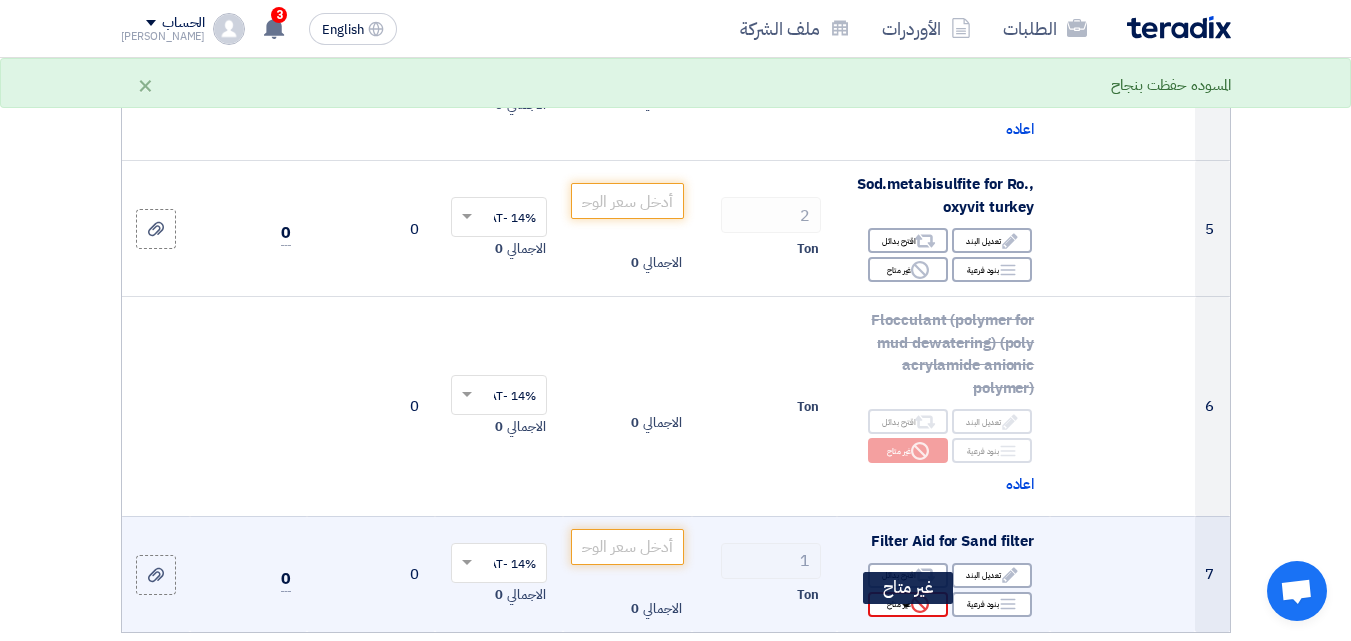click 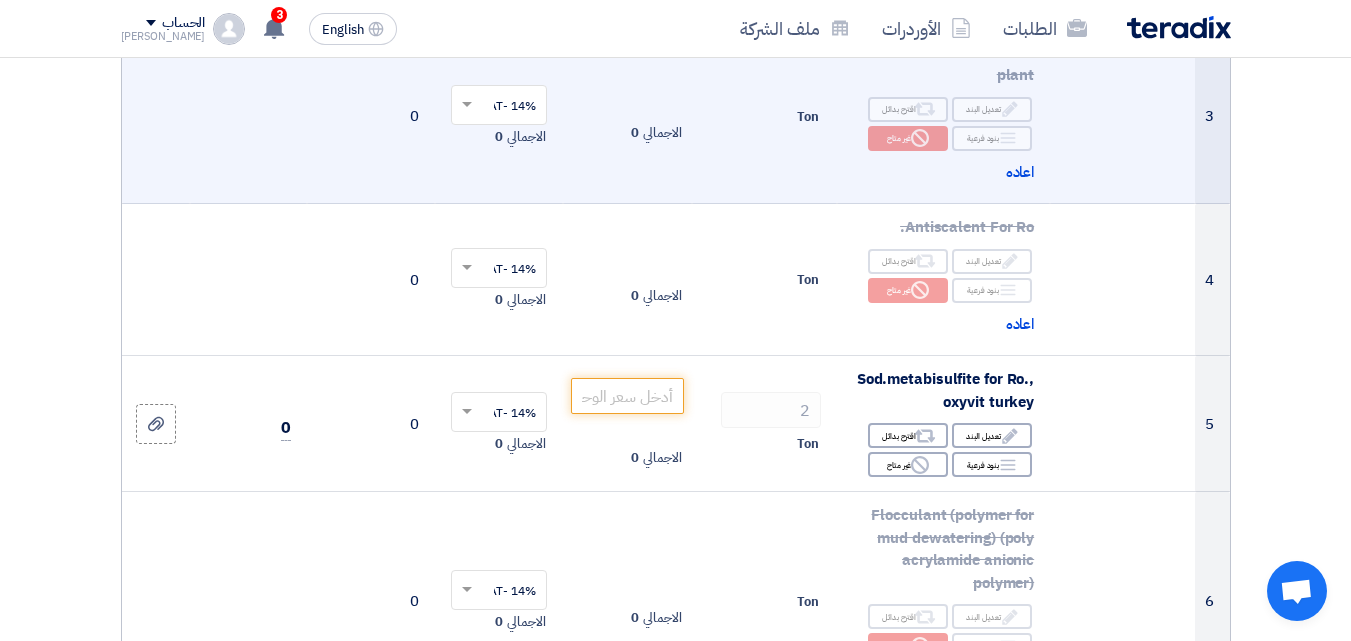scroll, scrollTop: 800, scrollLeft: 0, axis: vertical 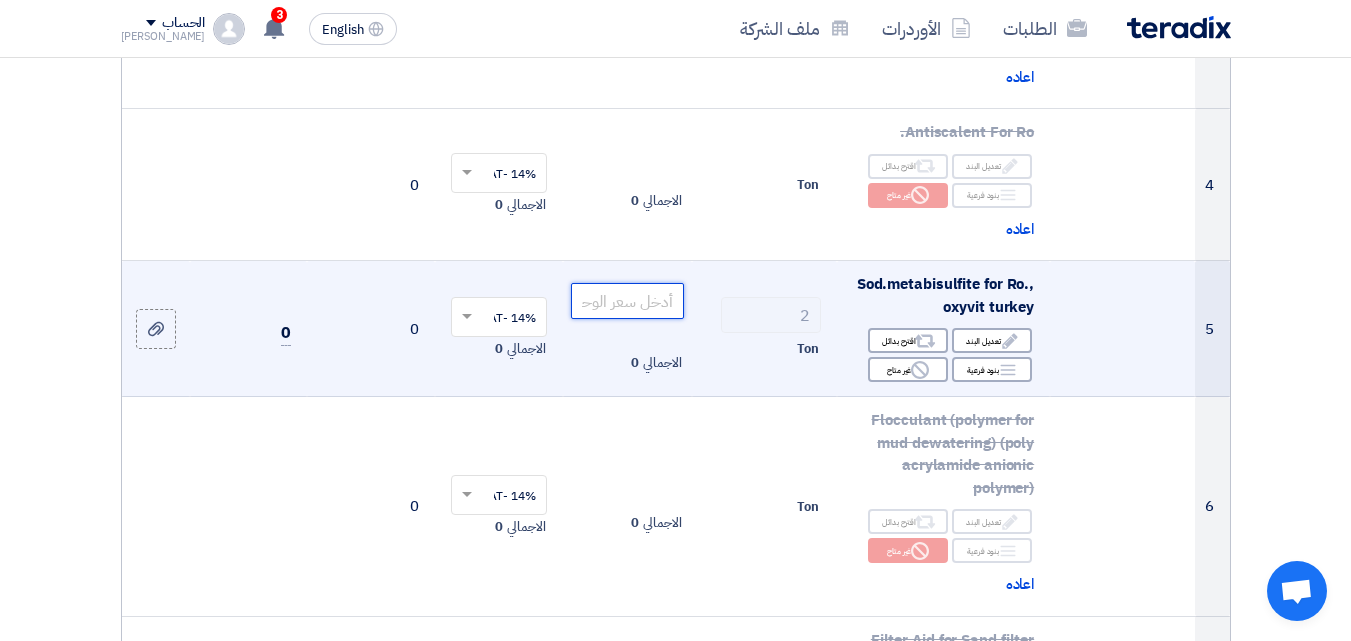 click 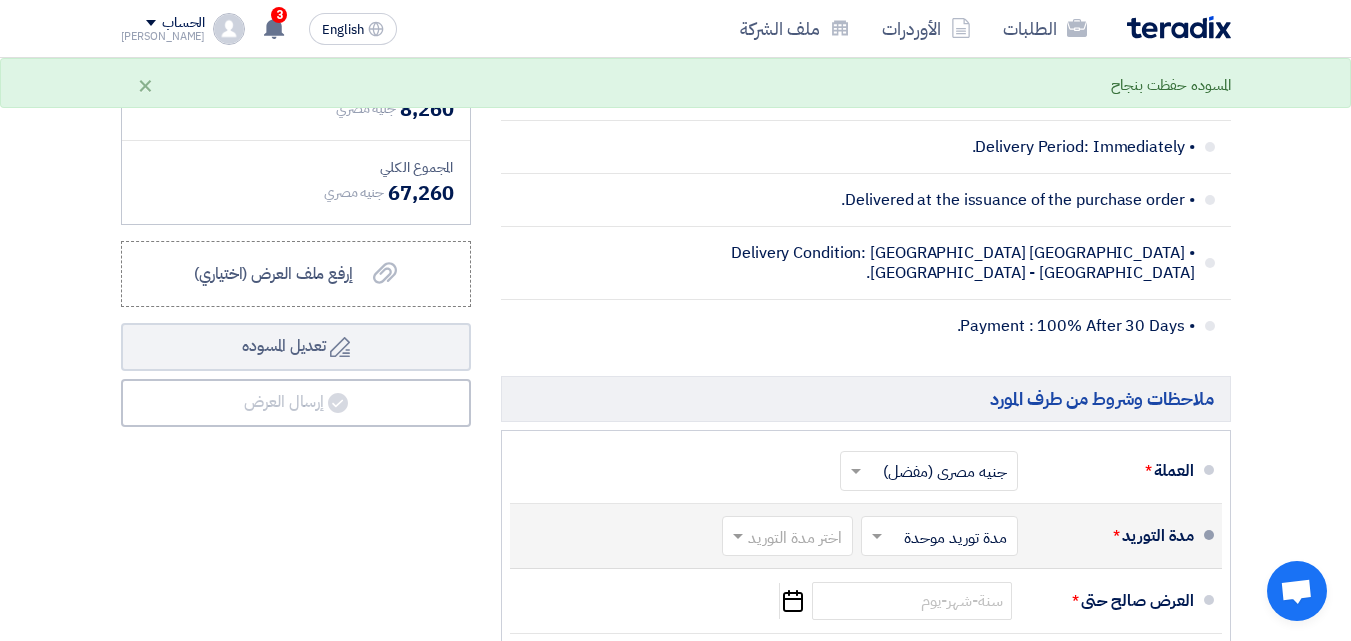 scroll, scrollTop: 1900, scrollLeft: 0, axis: vertical 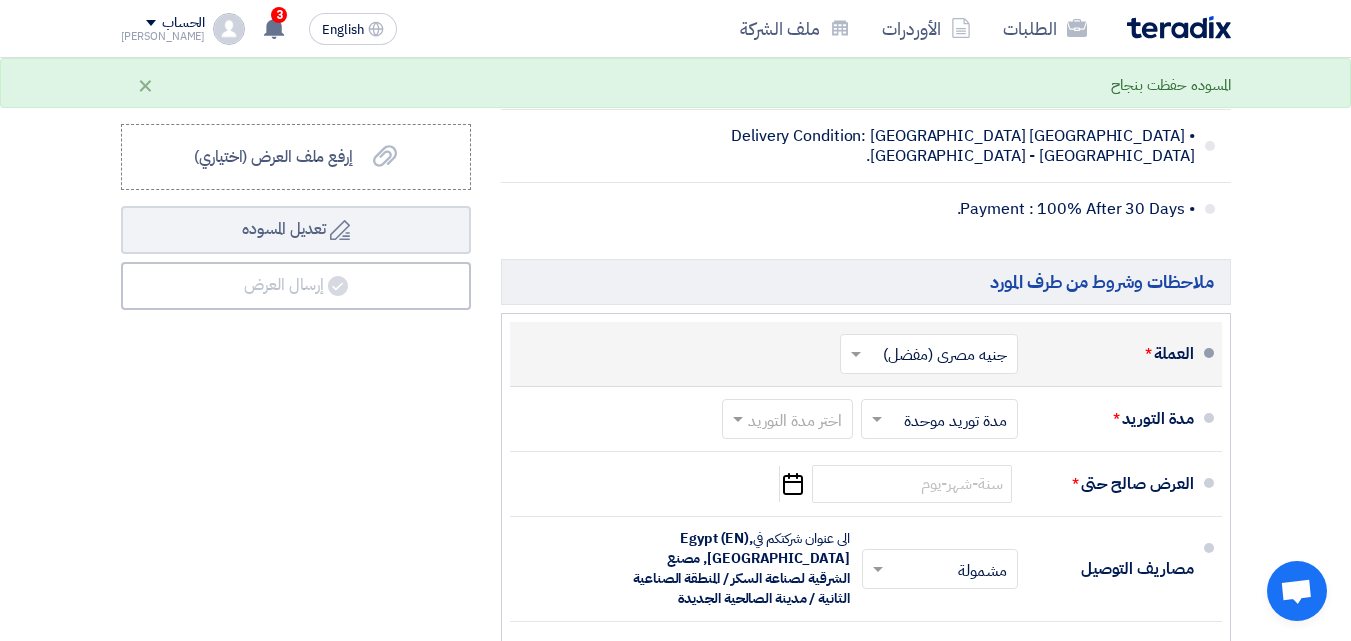 type on "29500" 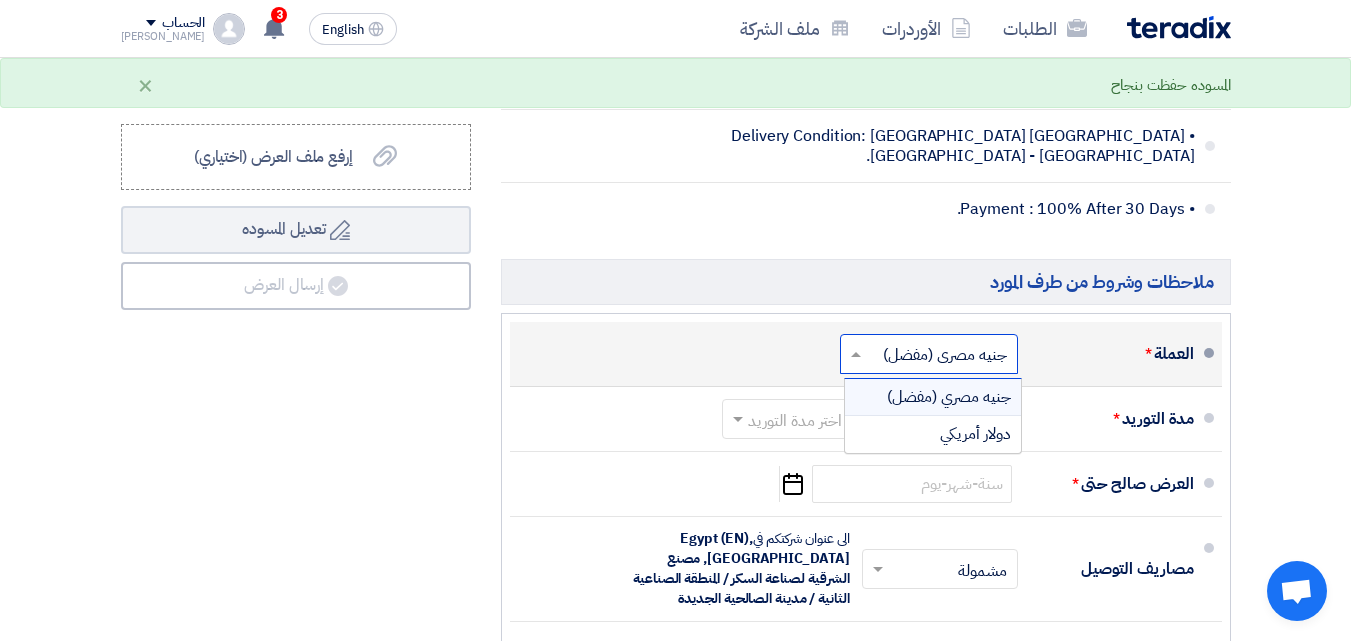 click 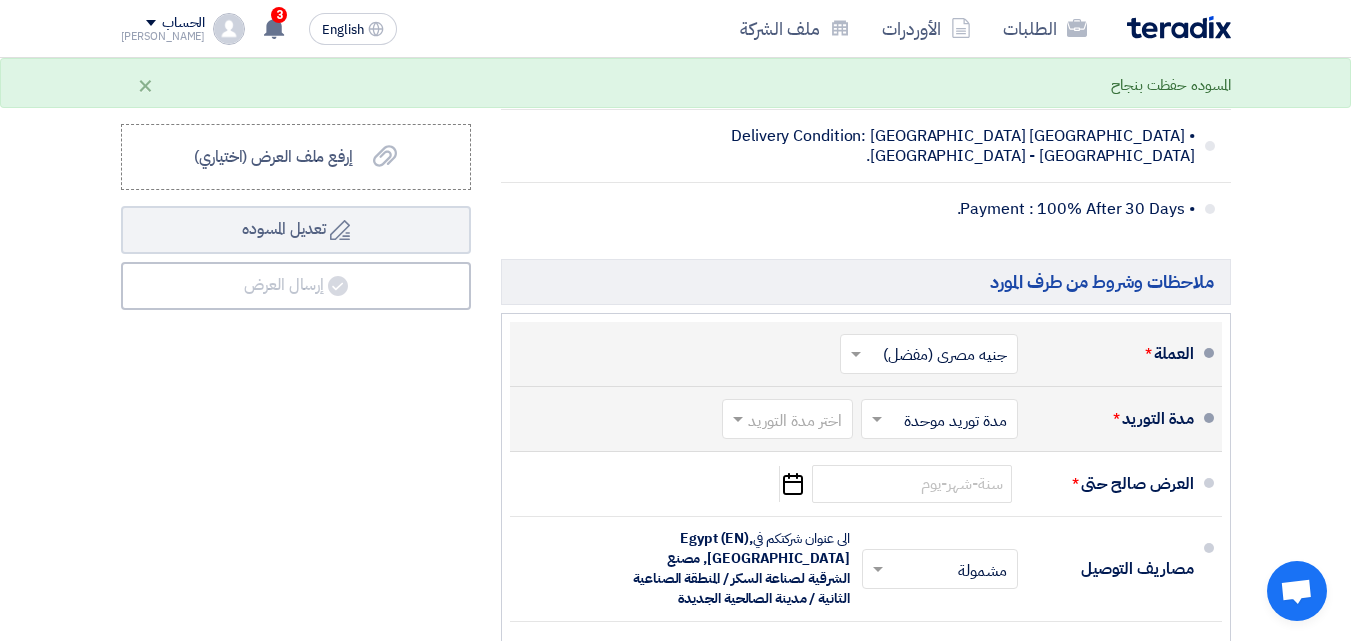 click 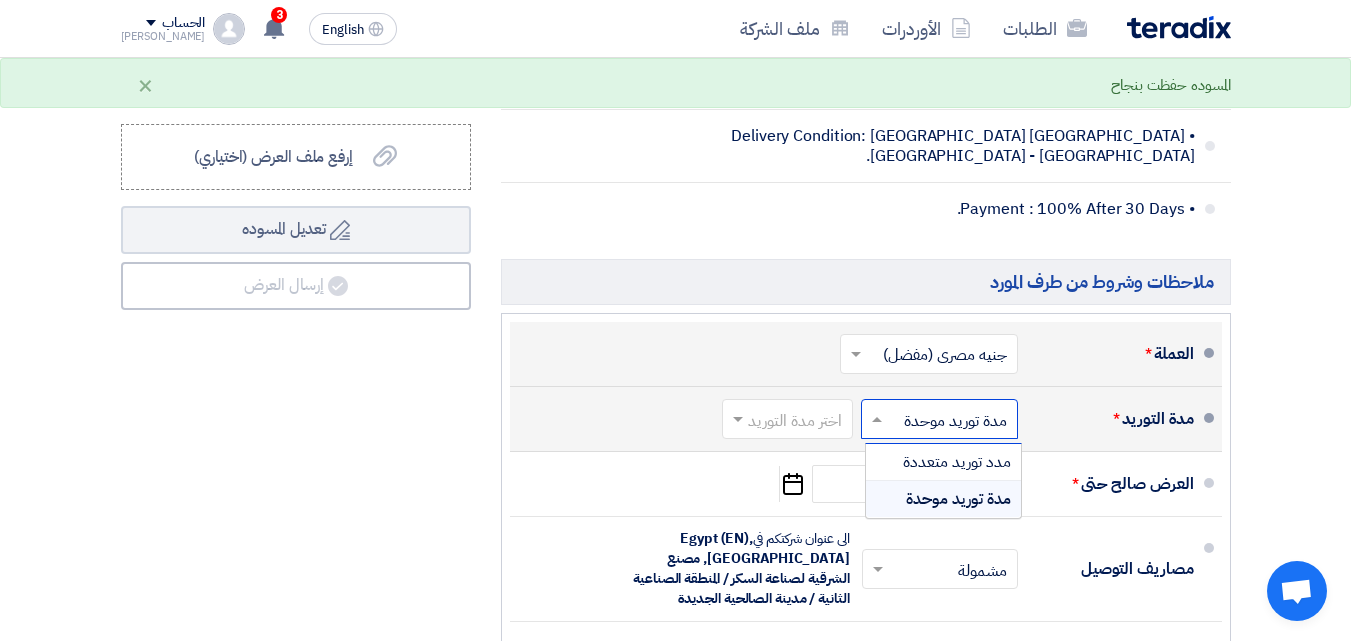 click on "مدة توريد موحدة" at bounding box center (943, 499) 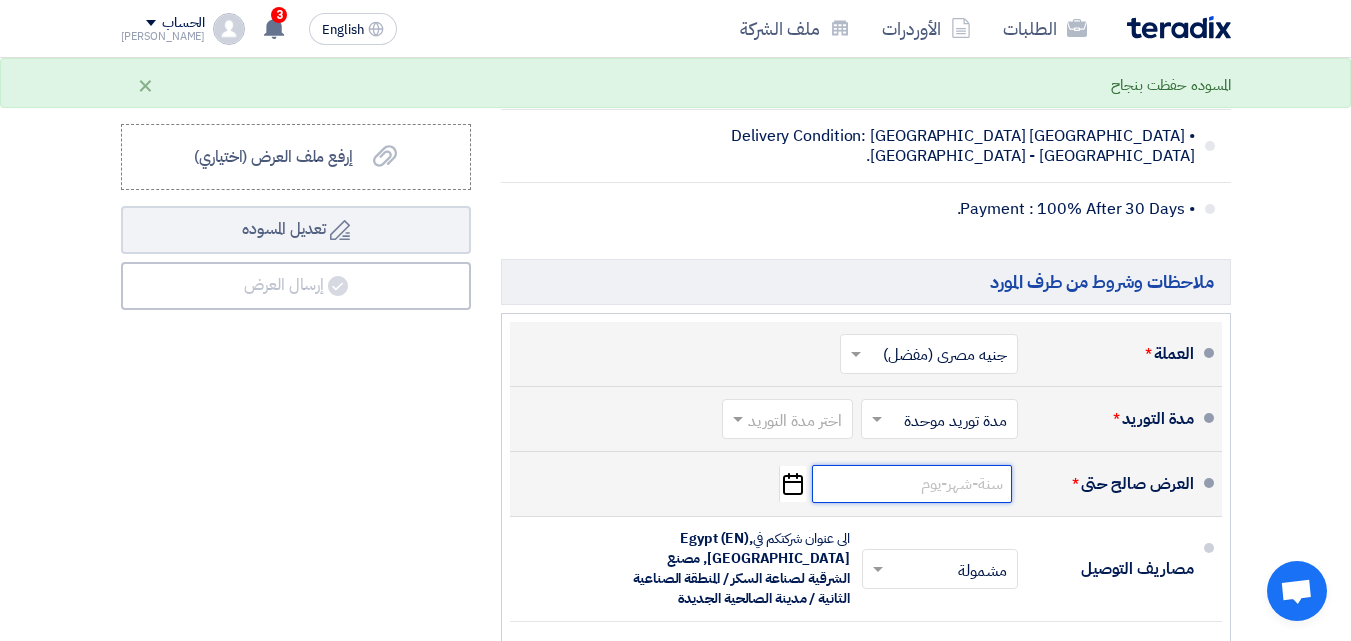 click 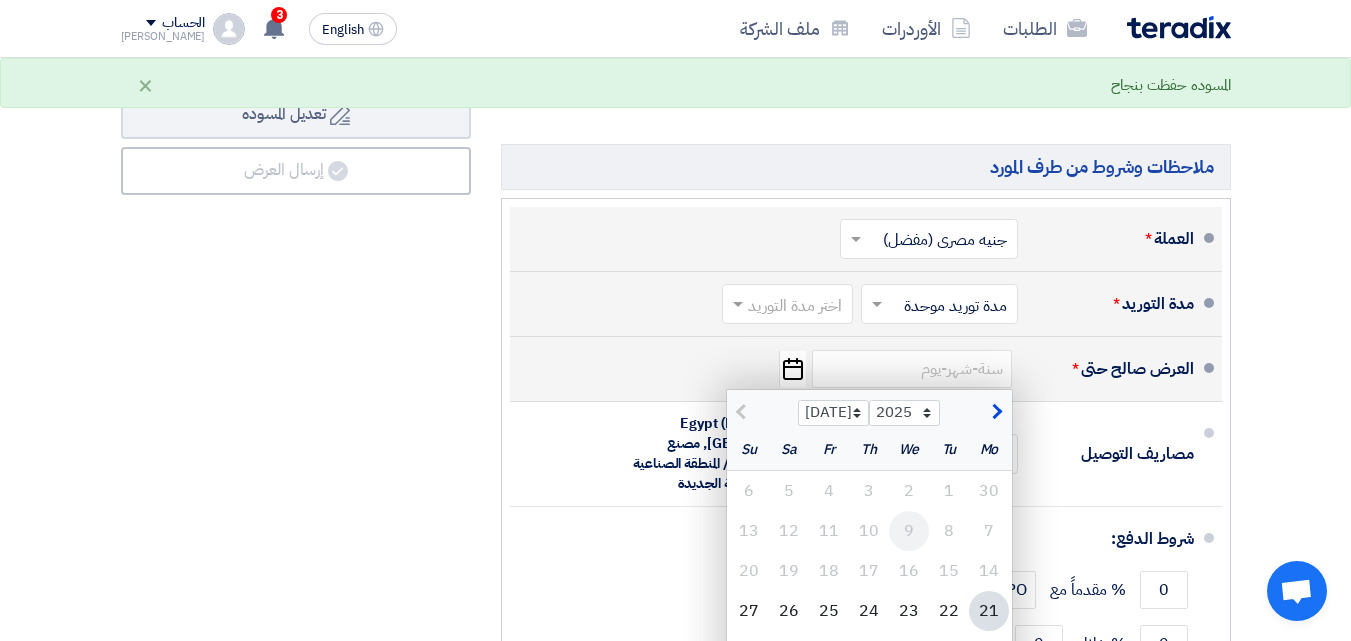 scroll, scrollTop: 2100, scrollLeft: 0, axis: vertical 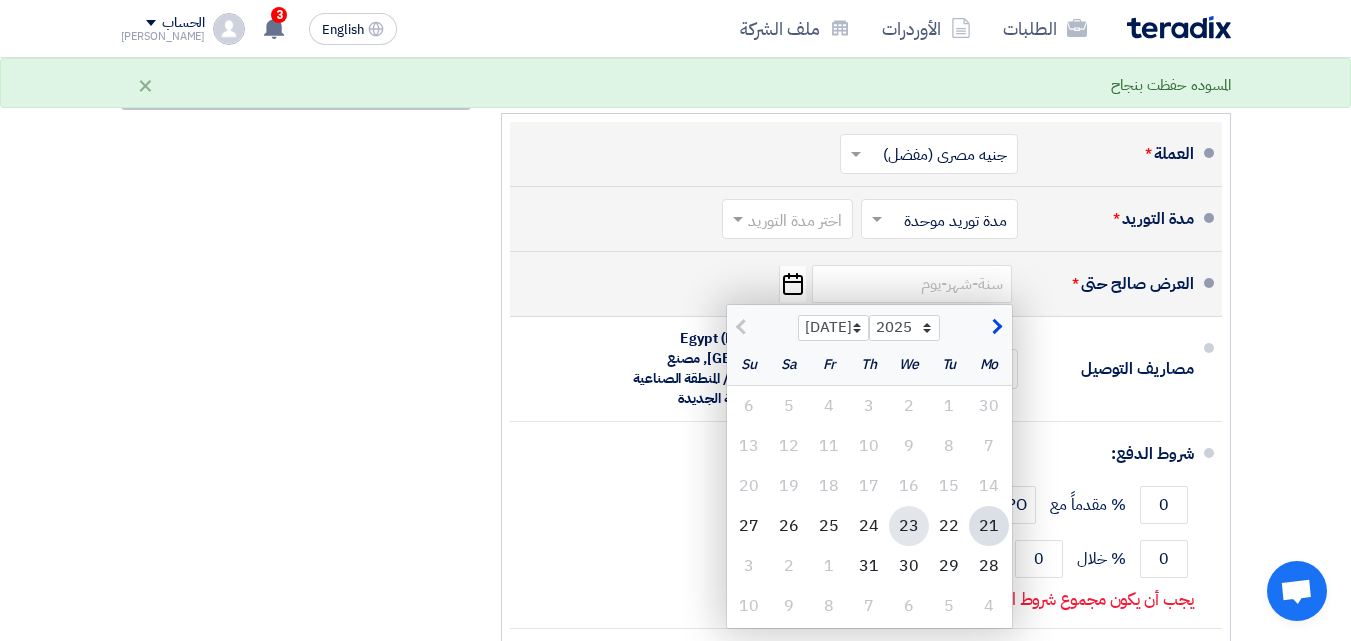 click on "23" 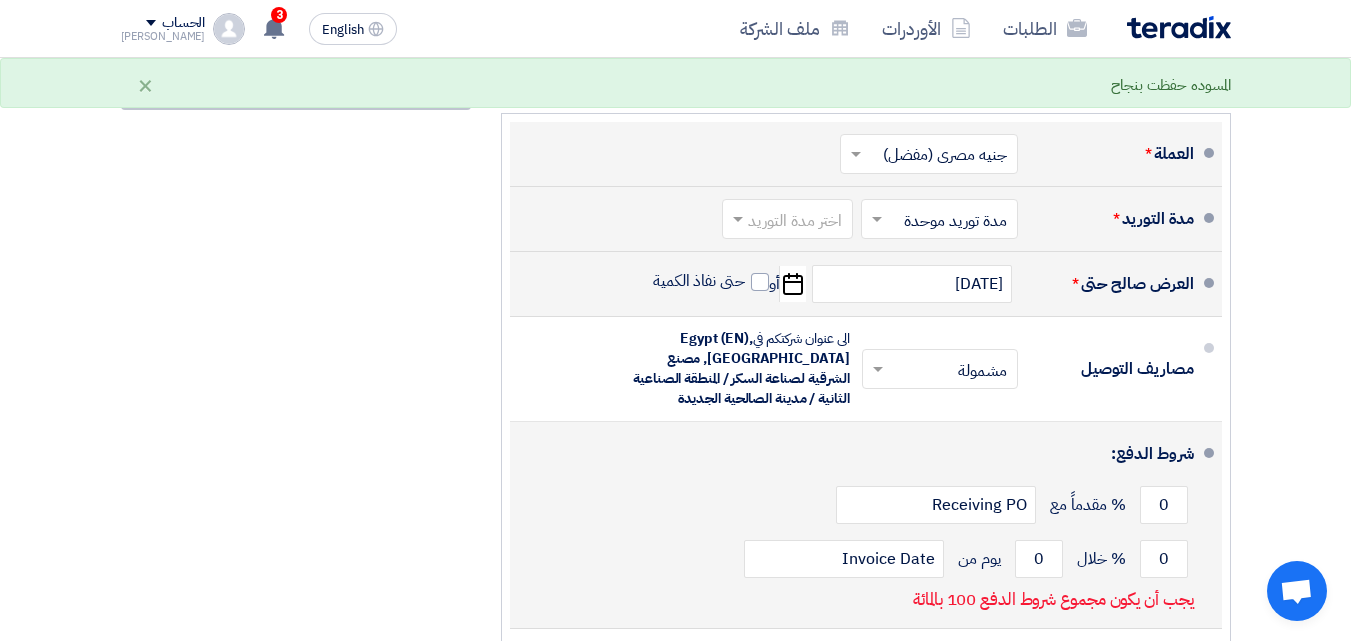 scroll, scrollTop: 2200, scrollLeft: 0, axis: vertical 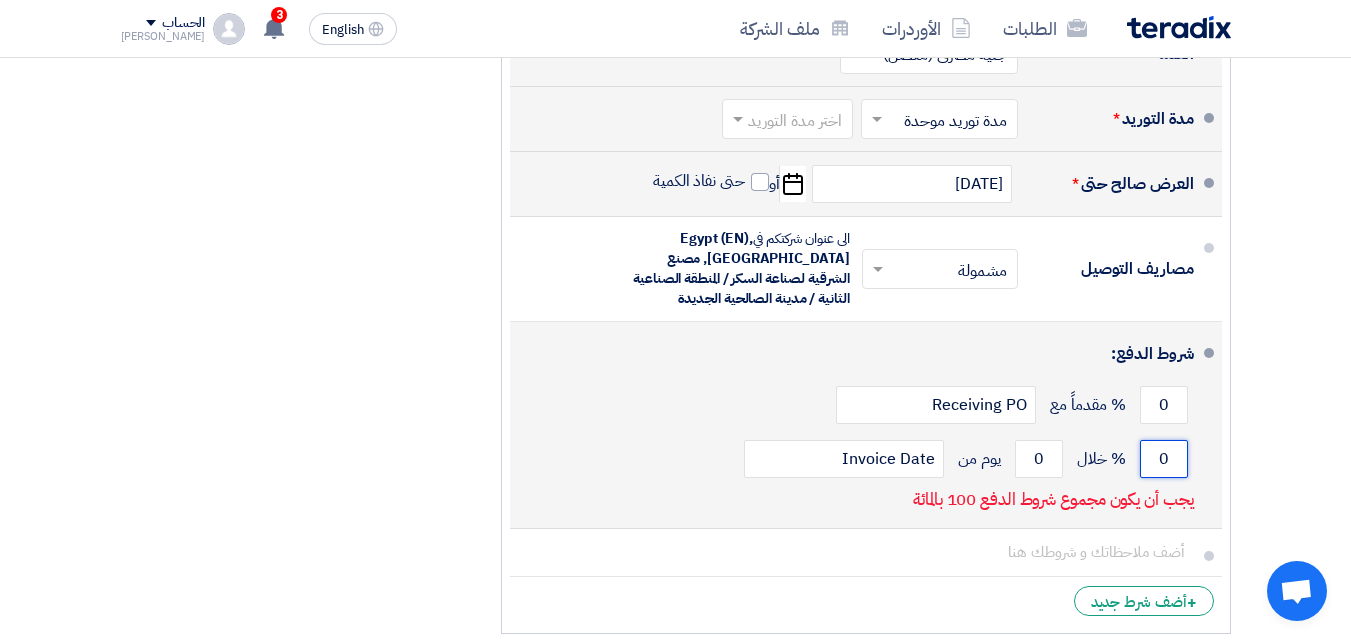 drag, startPoint x: 1158, startPoint y: 467, endPoint x: 1204, endPoint y: 465, distance: 46.043457 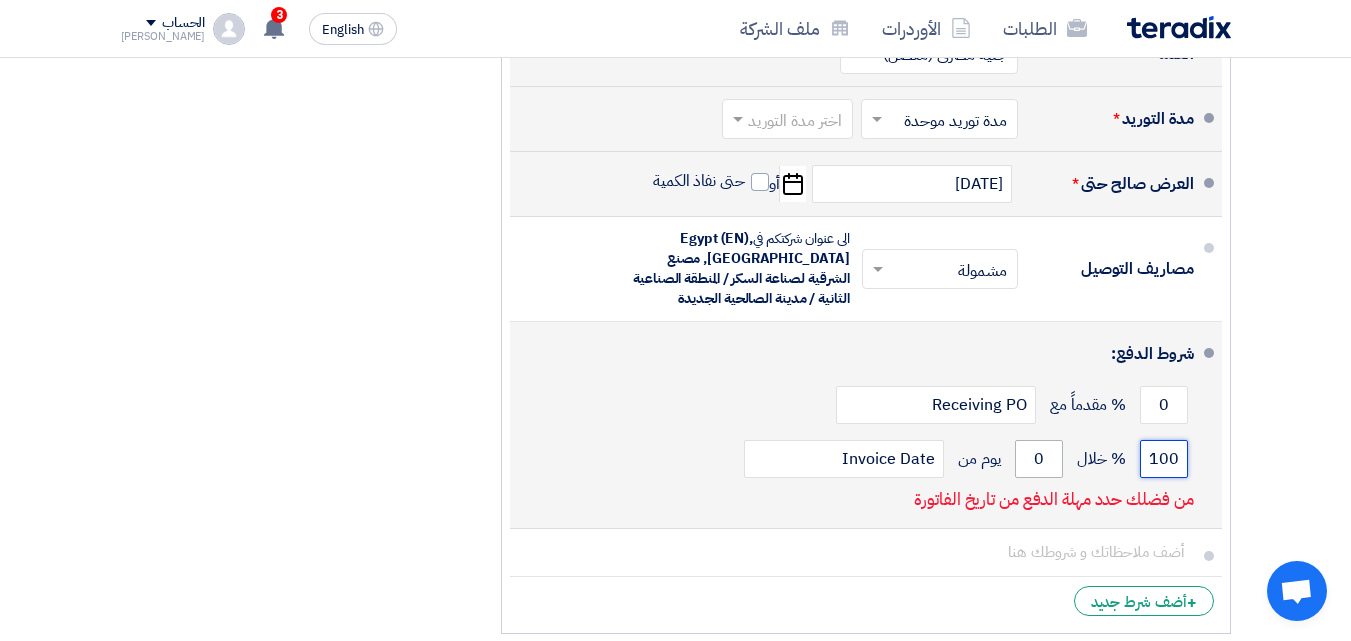 type on "100" 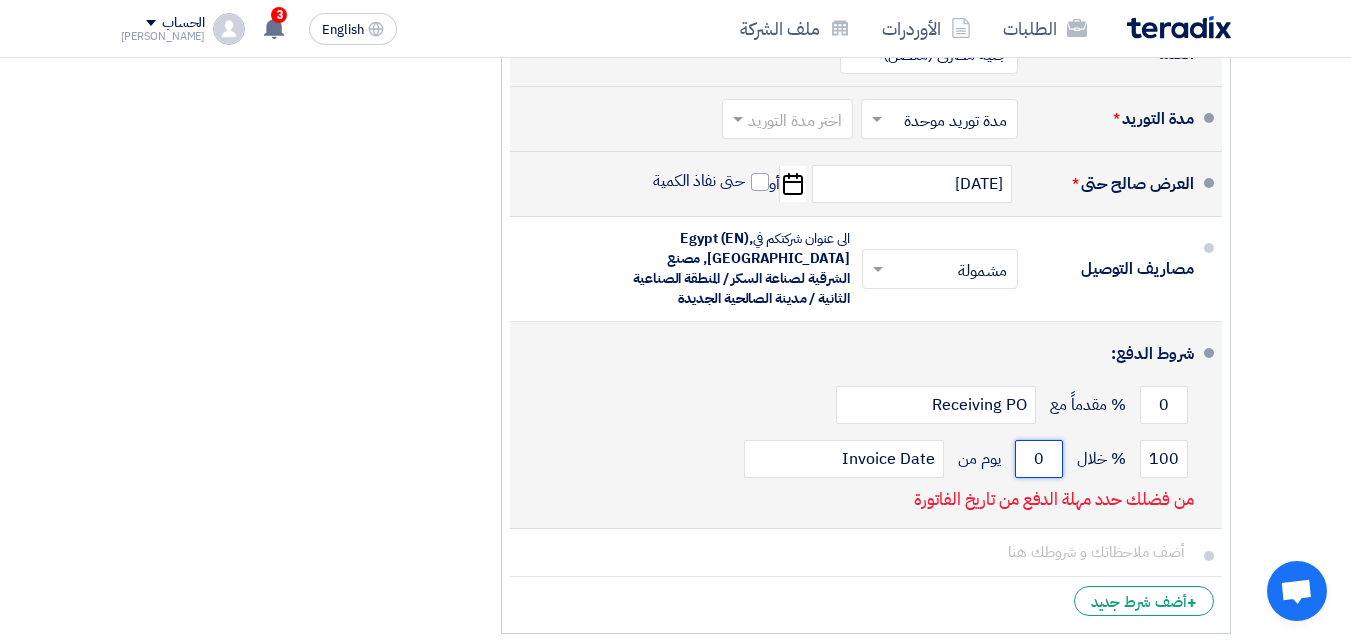 drag, startPoint x: 1026, startPoint y: 474, endPoint x: 1049, endPoint y: 470, distance: 23.345236 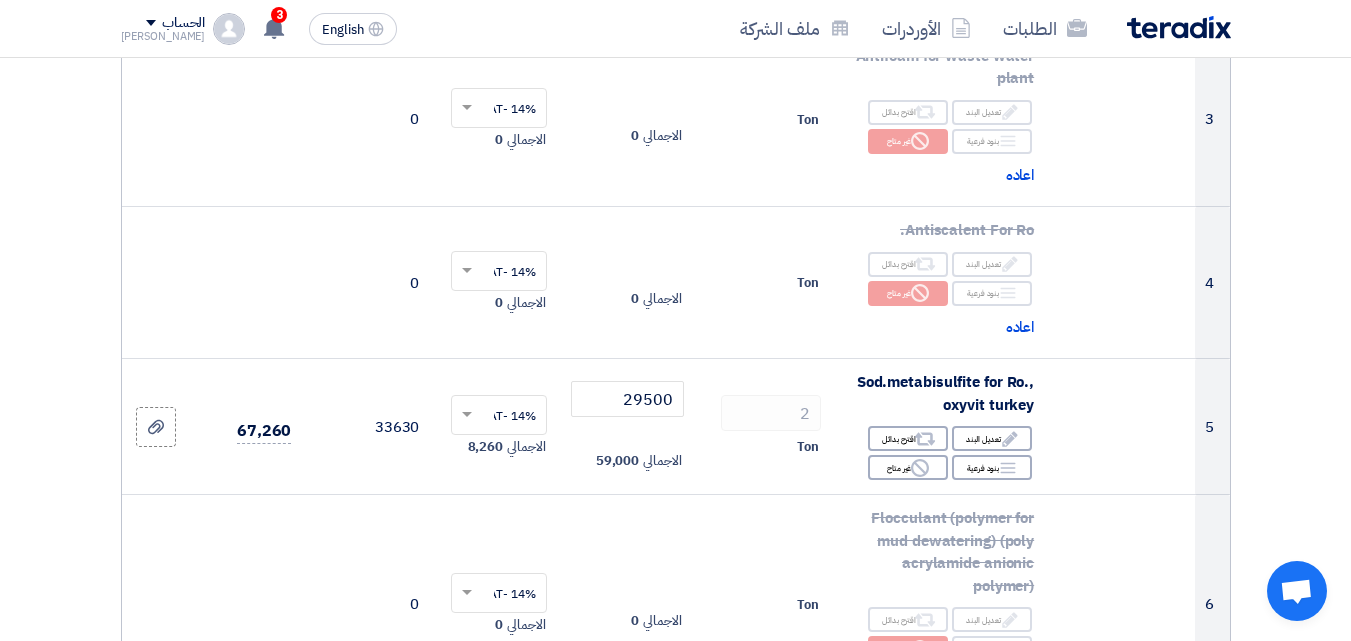scroll, scrollTop: 700, scrollLeft: 0, axis: vertical 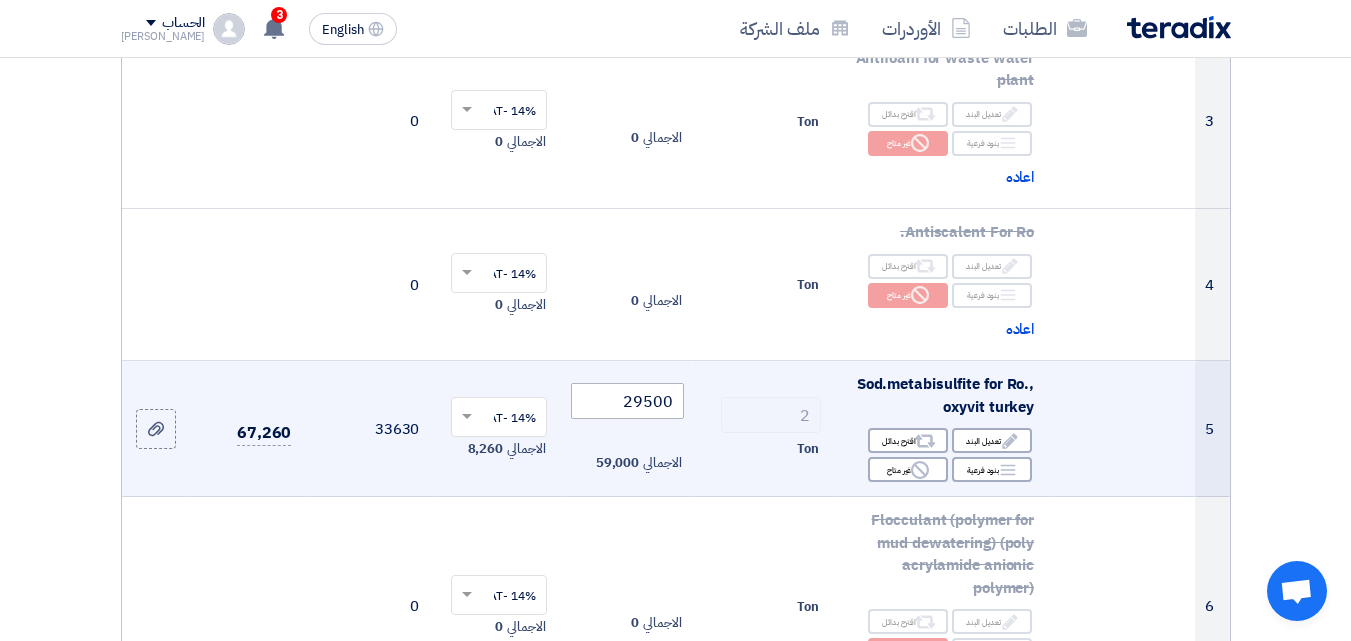type on "30" 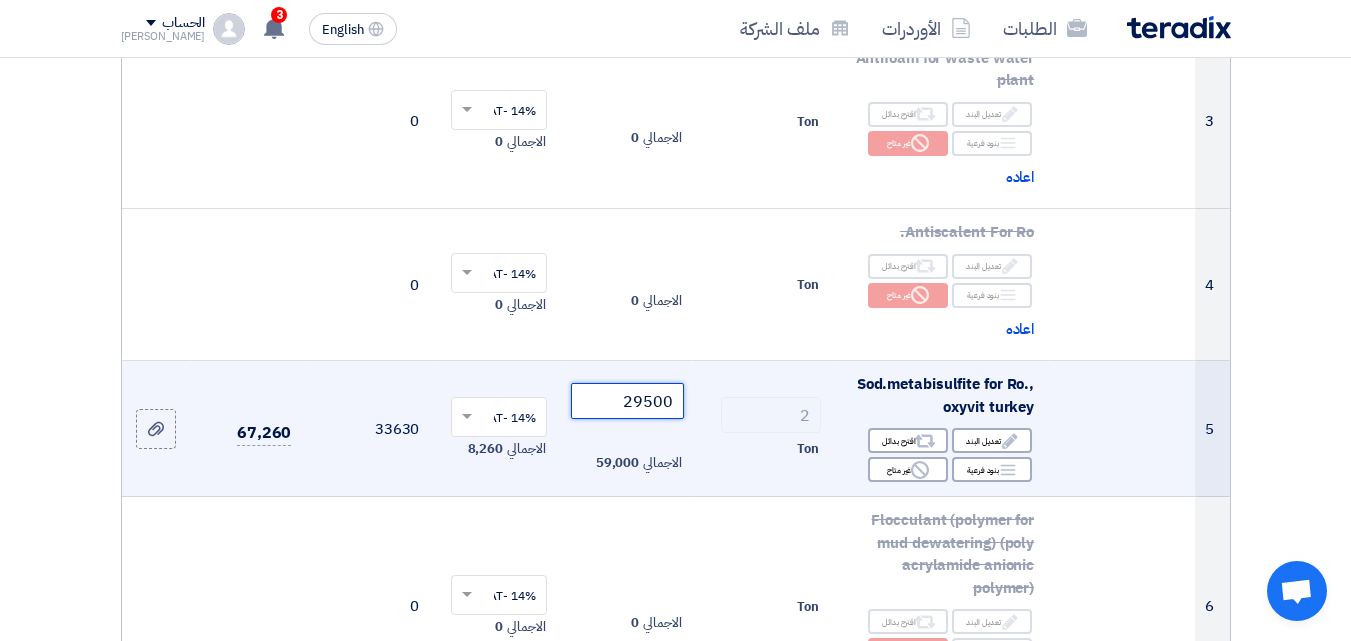 click on "29500" 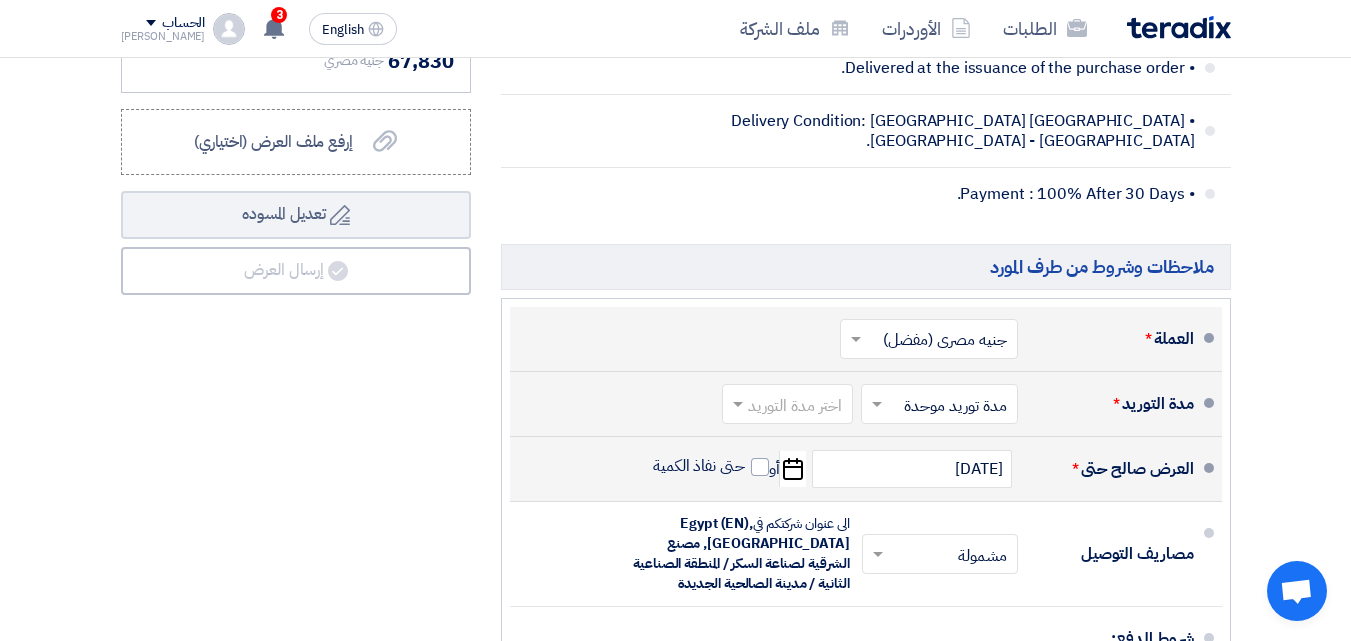 scroll, scrollTop: 1900, scrollLeft: 0, axis: vertical 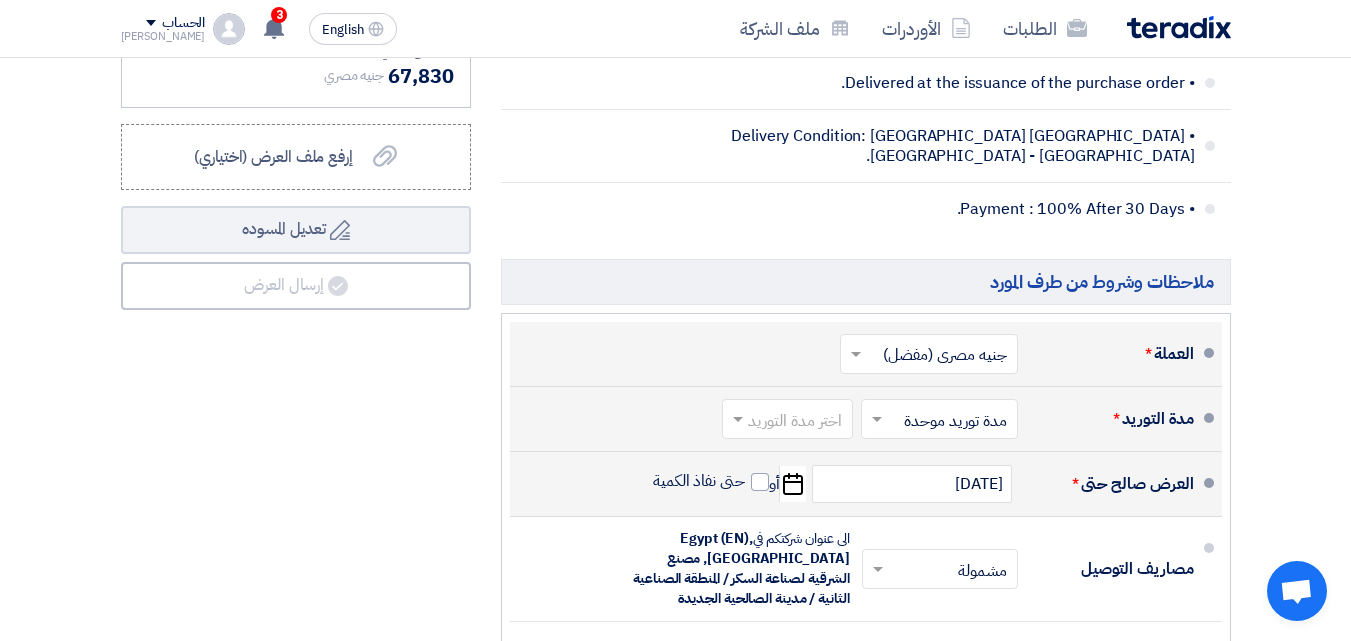 type on "29750" 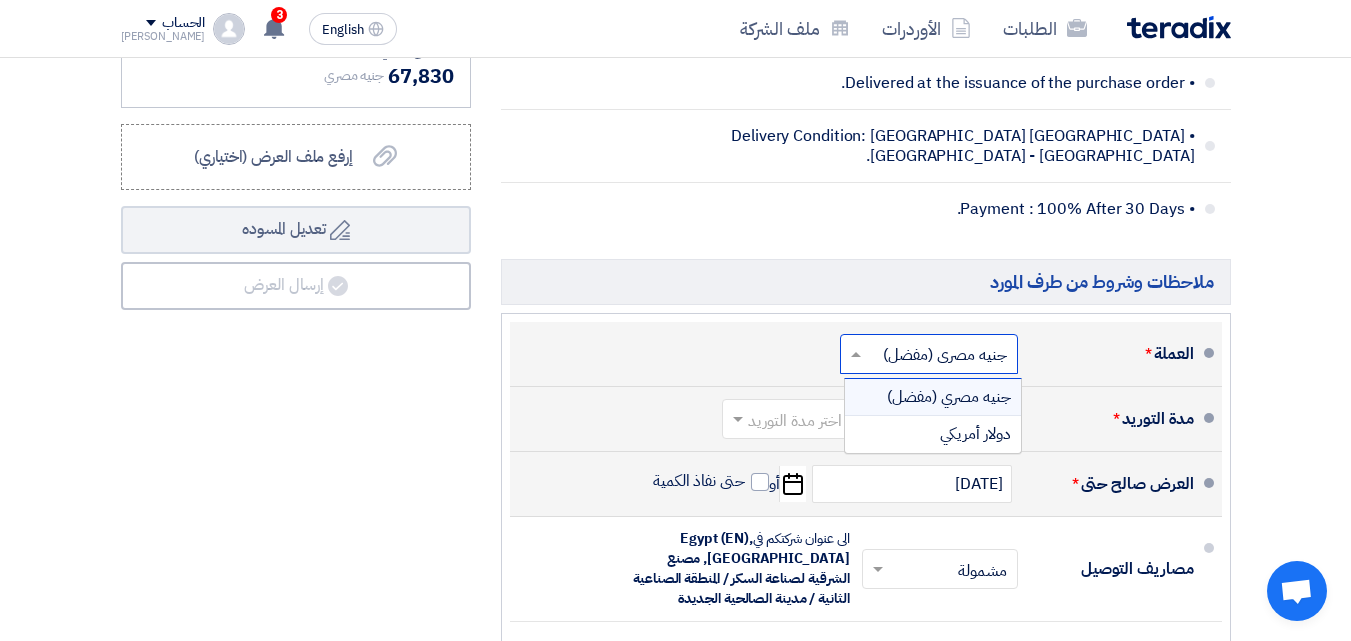 click 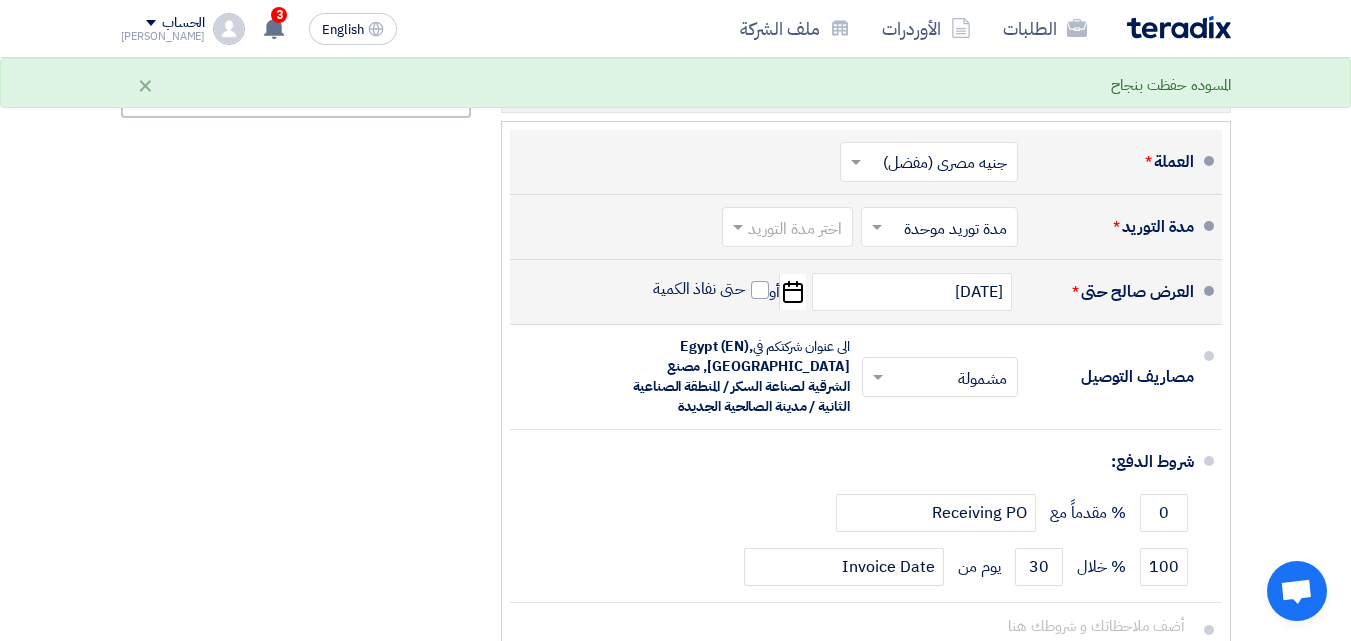 scroll, scrollTop: 2100, scrollLeft: 0, axis: vertical 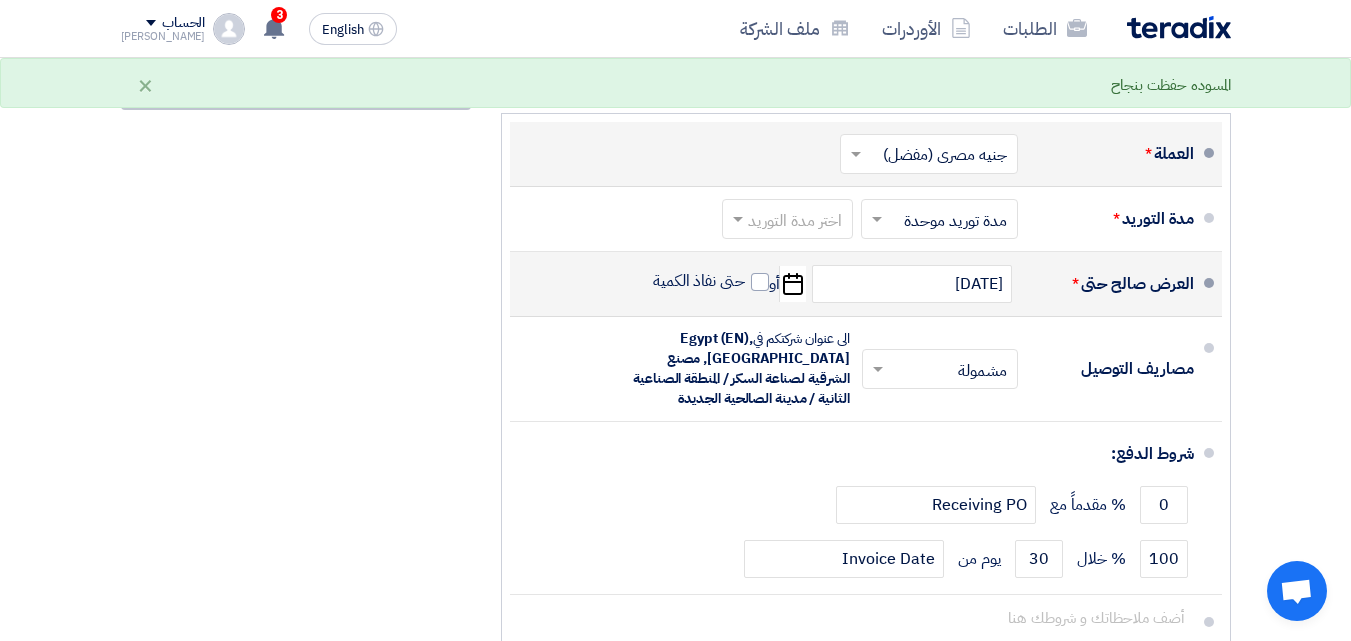click on "Pick a date" 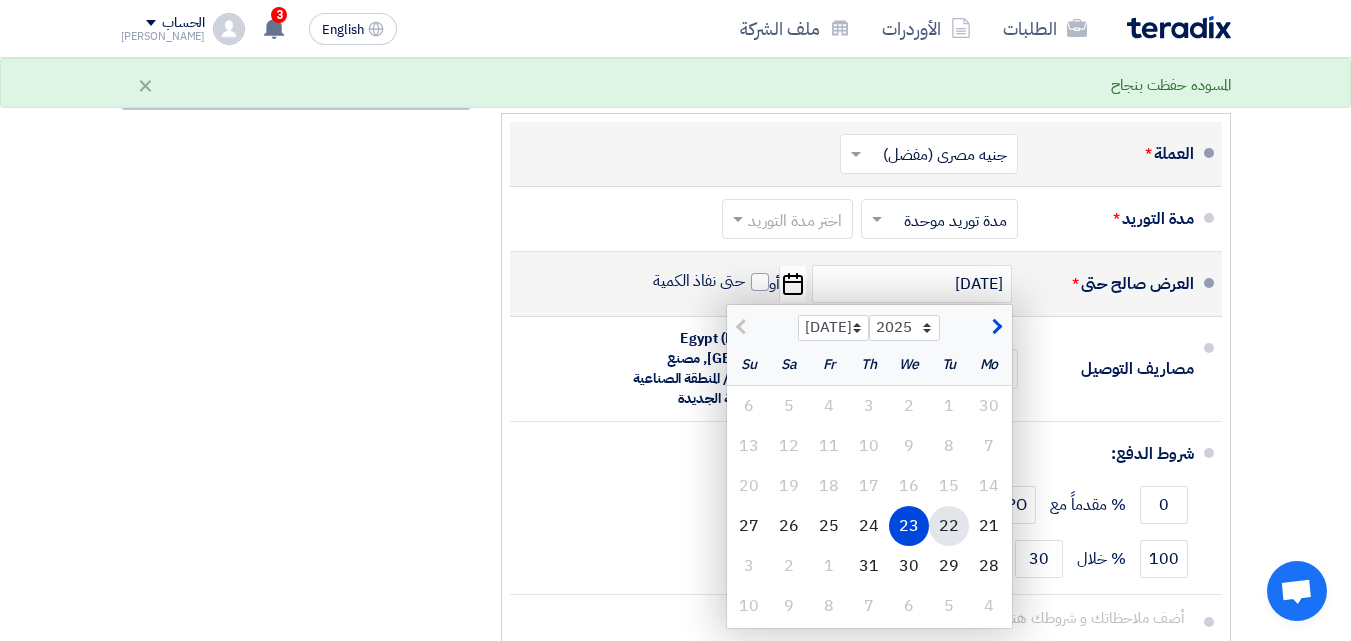 click on "22" 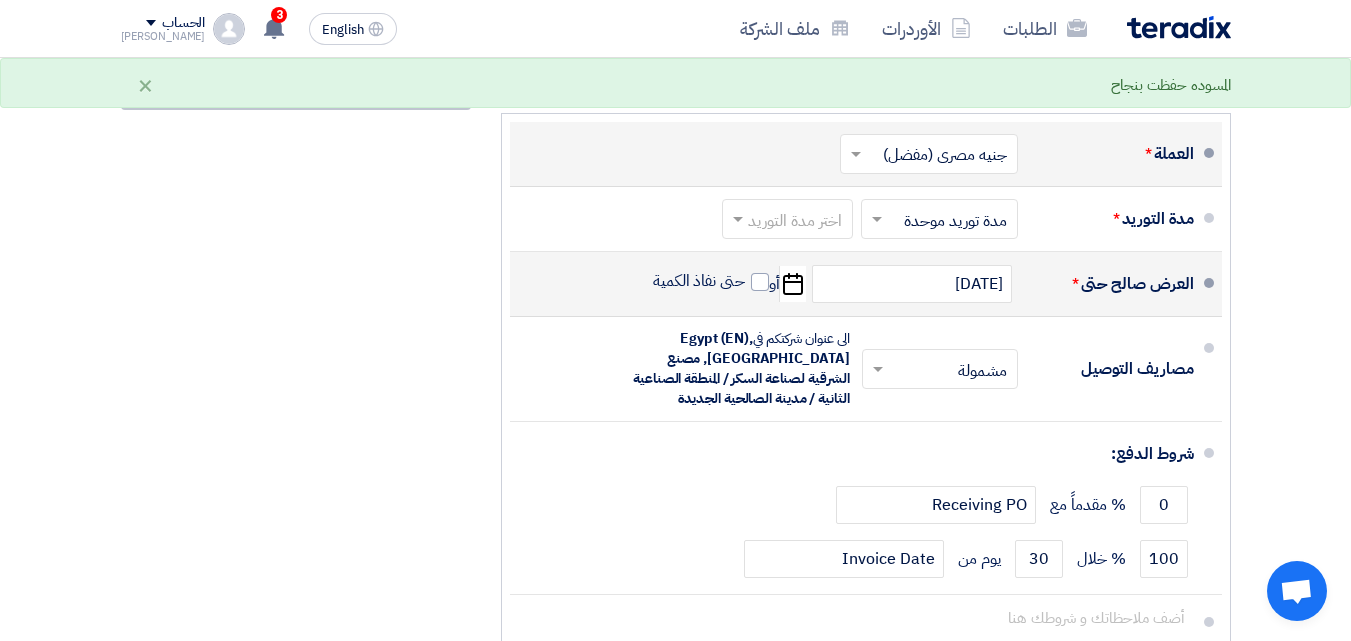 click on "Pick a date" 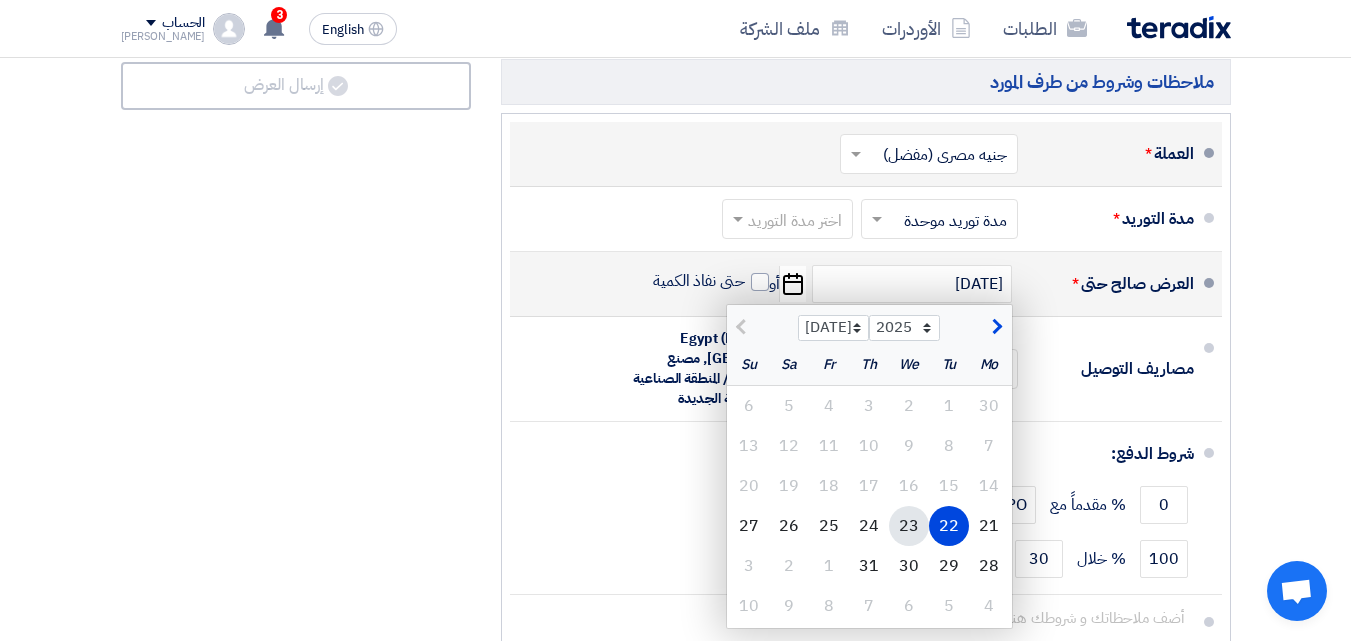click on "23" 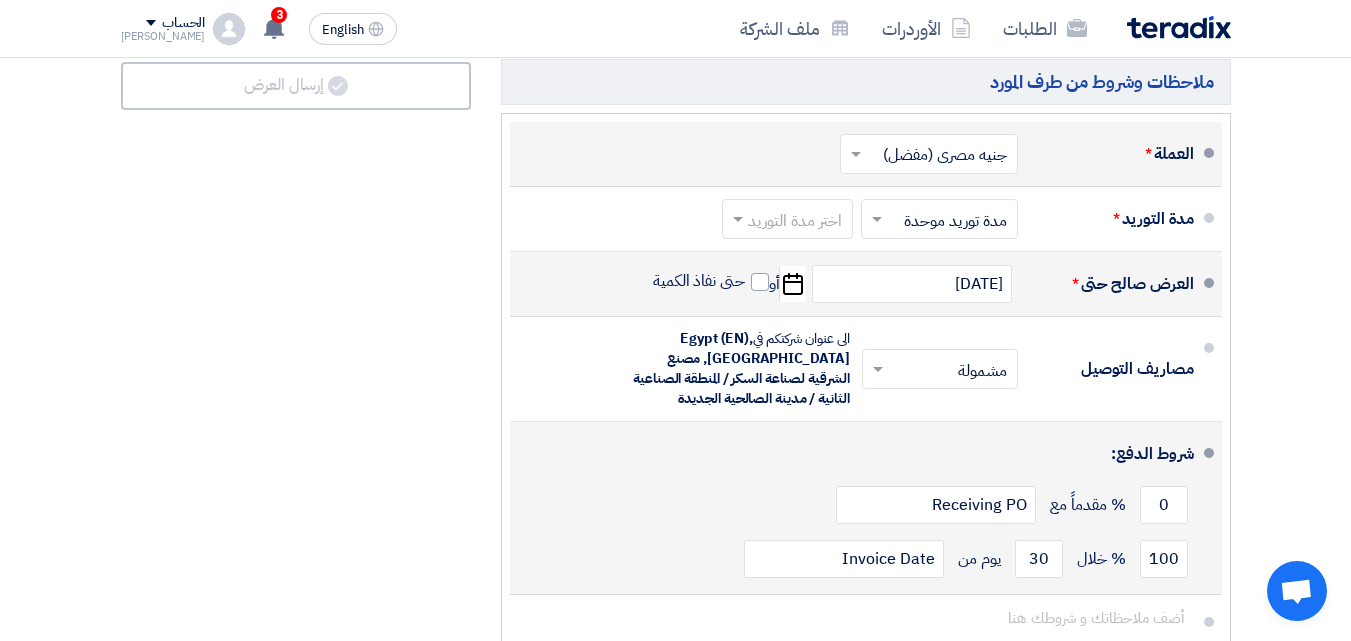 click on "شروط الدفع:" 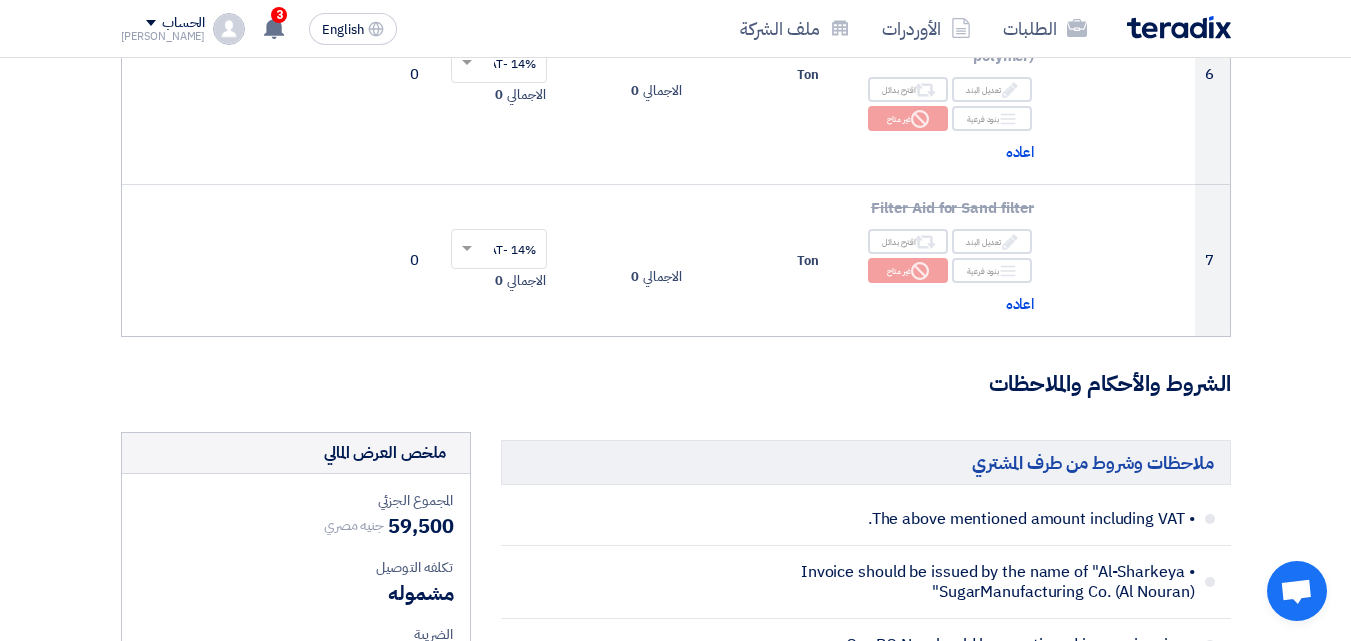 scroll, scrollTop: 900, scrollLeft: 0, axis: vertical 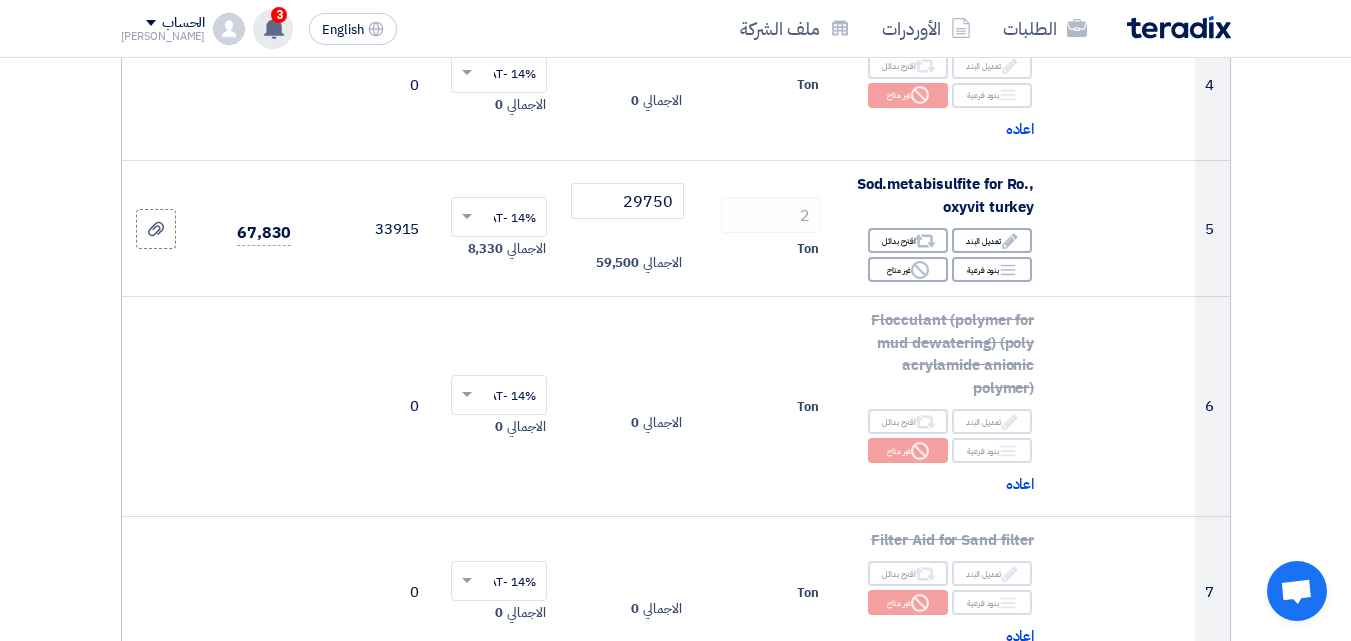 click on "3
نعتذر لابلاغك بأن العميل  Alsharkeya Sugar Manufacturing قد قام بالغاء طلبه  "Chemicals for water plants PR #10007586"
53 minutes ago
a question got answered for Chemicals for water plants PR #10007586
1 hours ago" 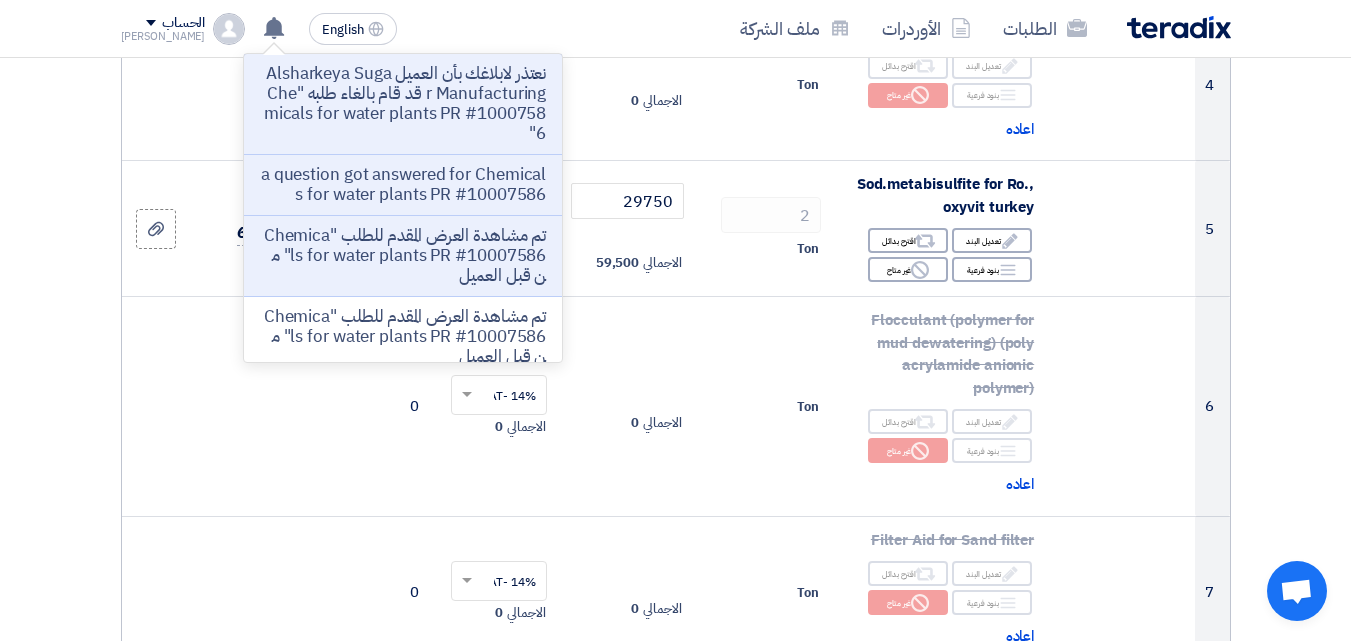 click on "تفاصيل الطلب
#
الكود/الموديل
البيان/الوصف
الكمية/العدد
سعر الوحدة (EGP)
الضرائب
+
'Select taxes...
14% -VAT
×" 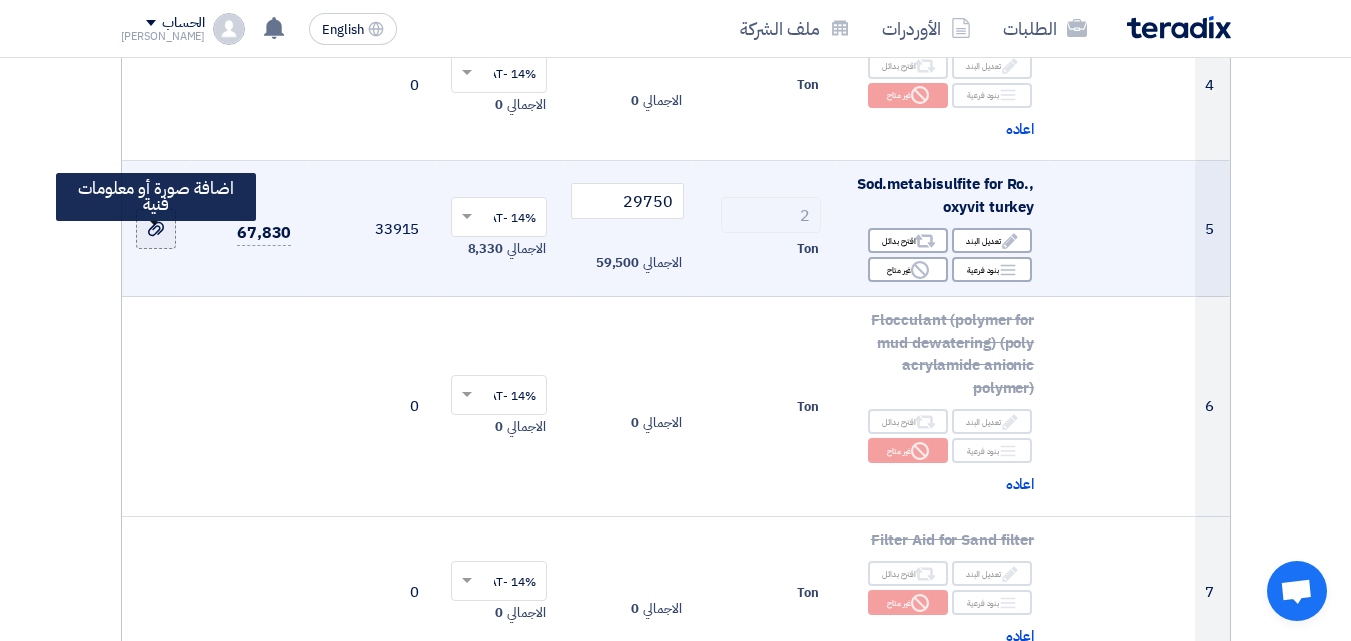 click 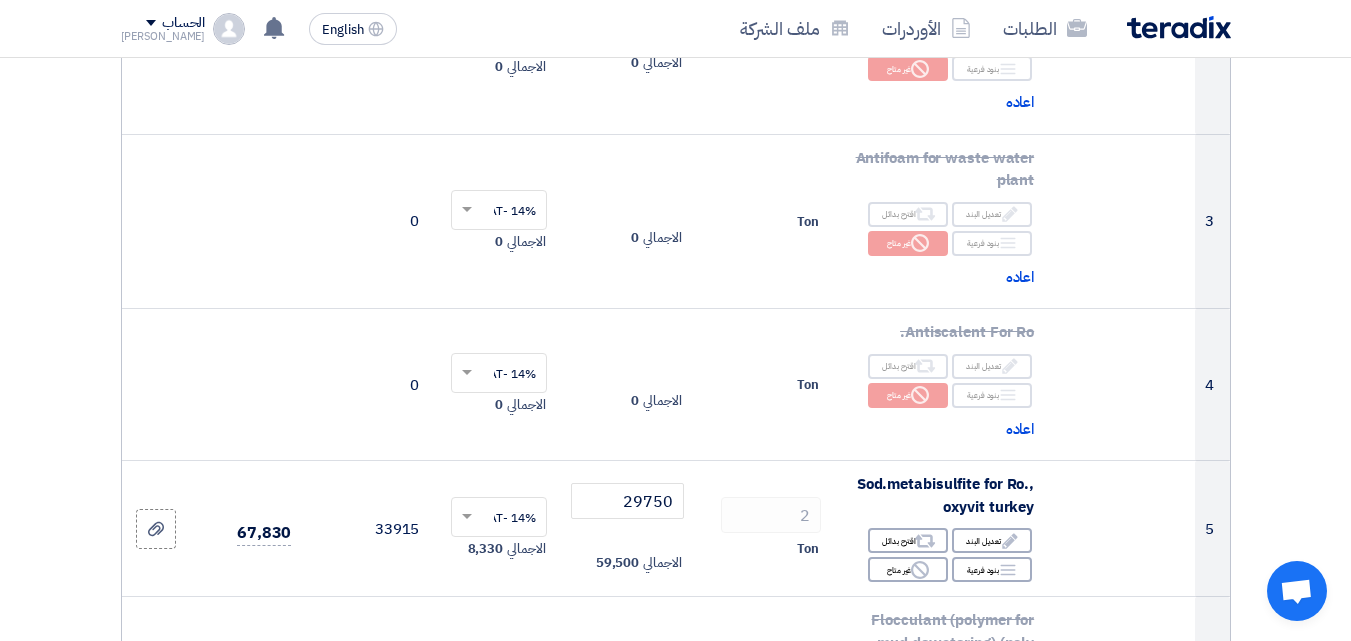 scroll, scrollTop: 0, scrollLeft: 0, axis: both 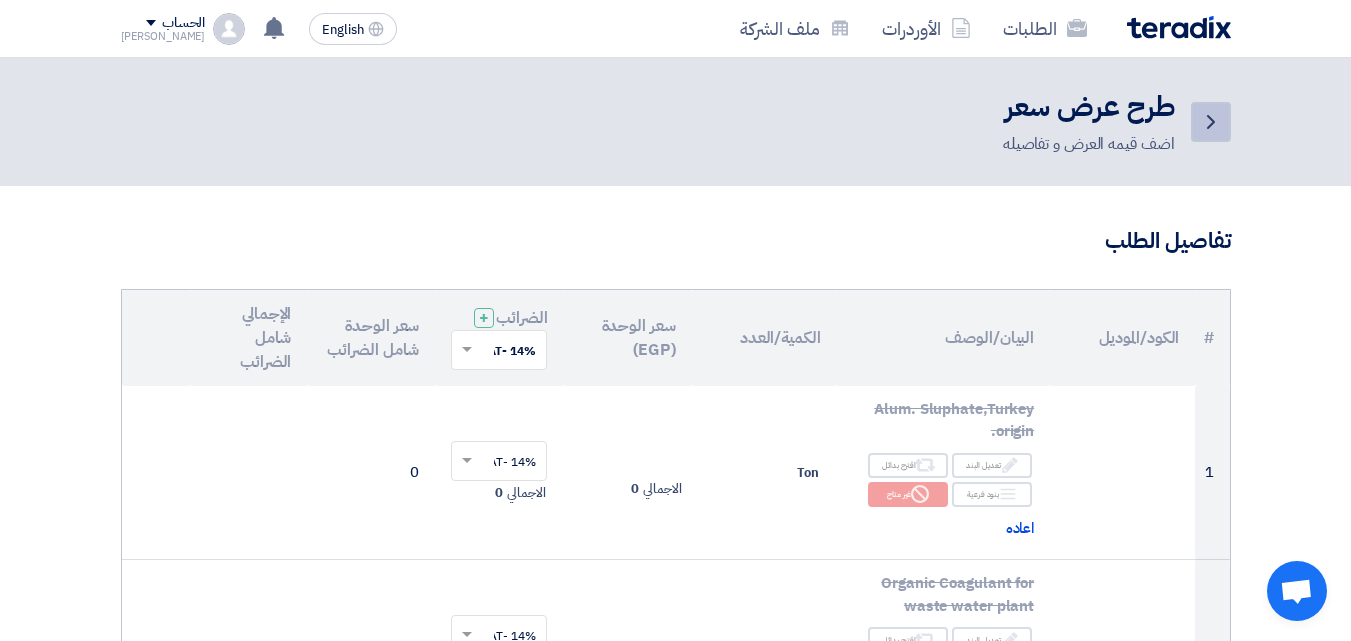 click on "Back" 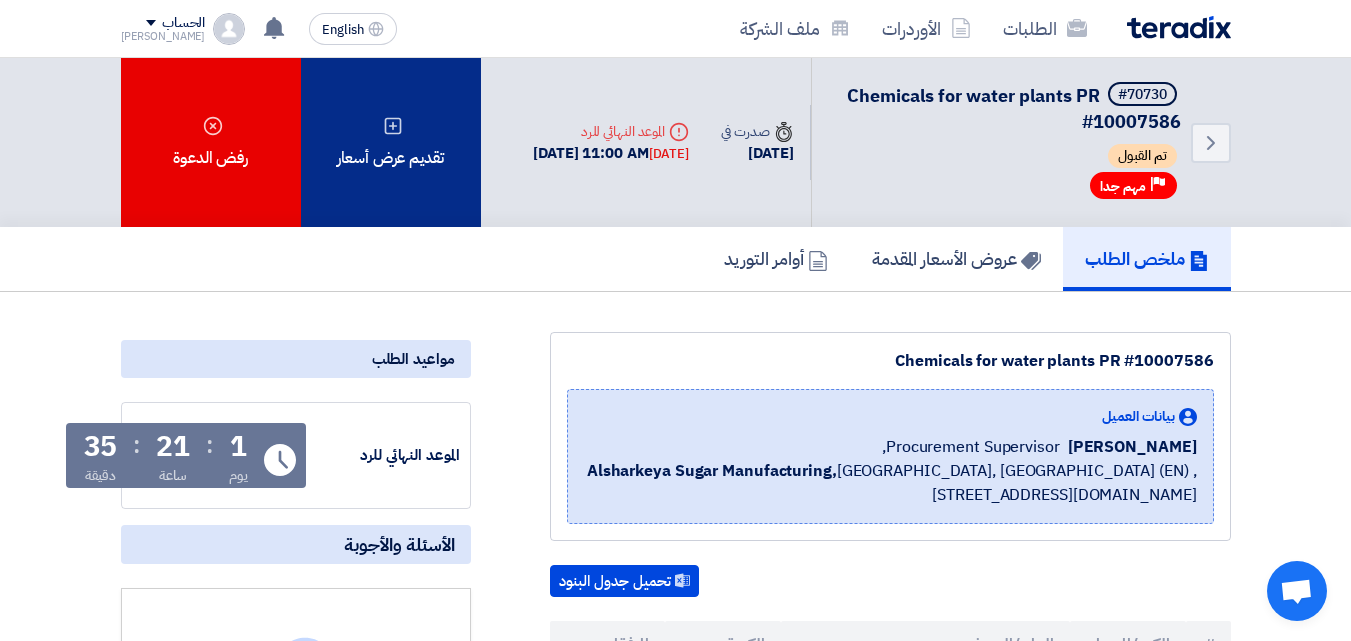click on "تقديم عرض أسعار" 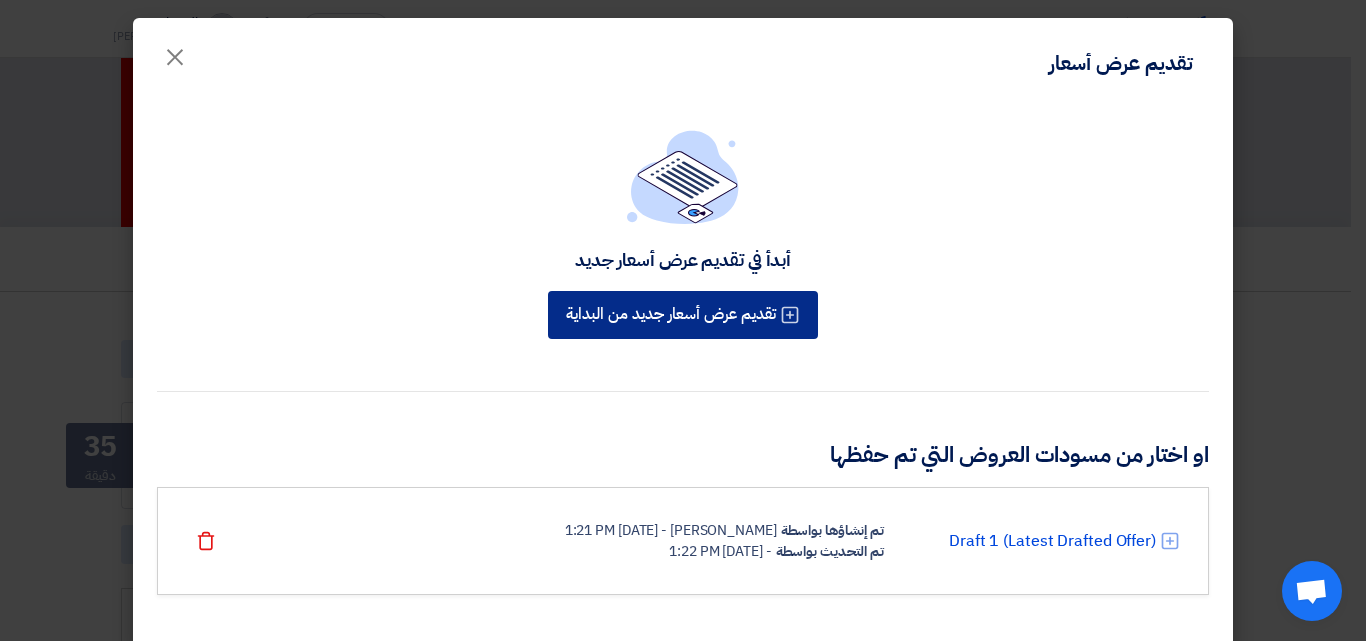 click on "تقديم عرض أسعار جديد من البداية" 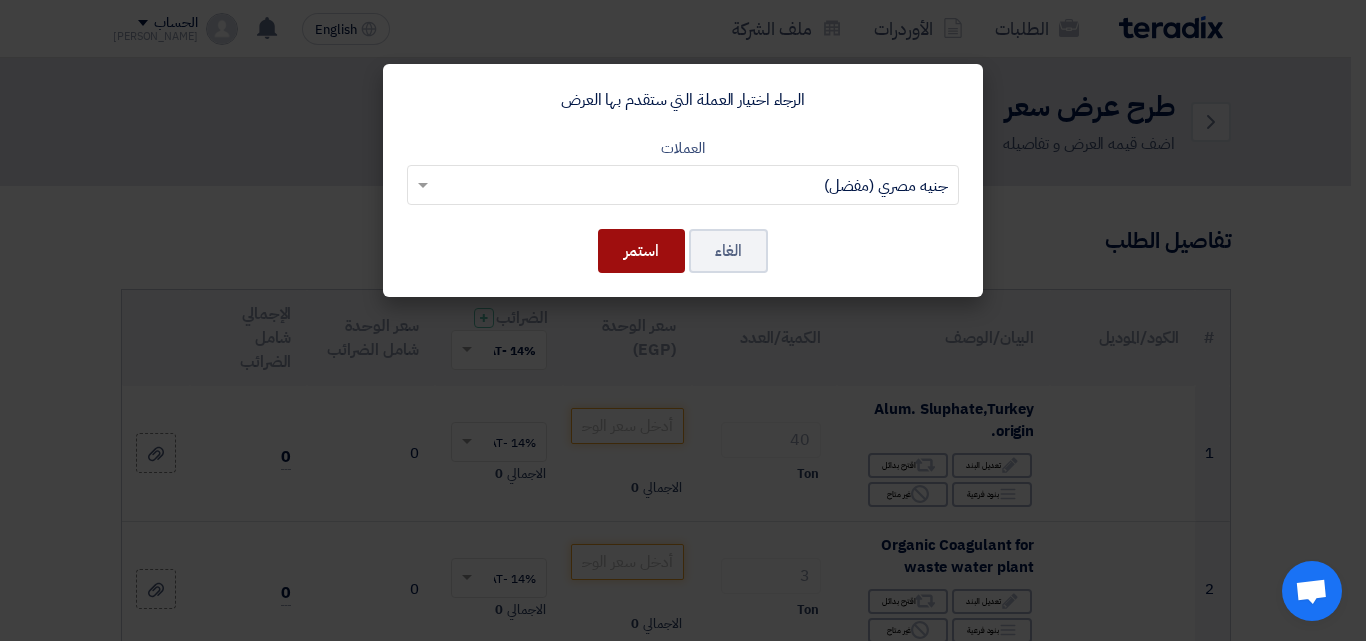 click on "استمر" 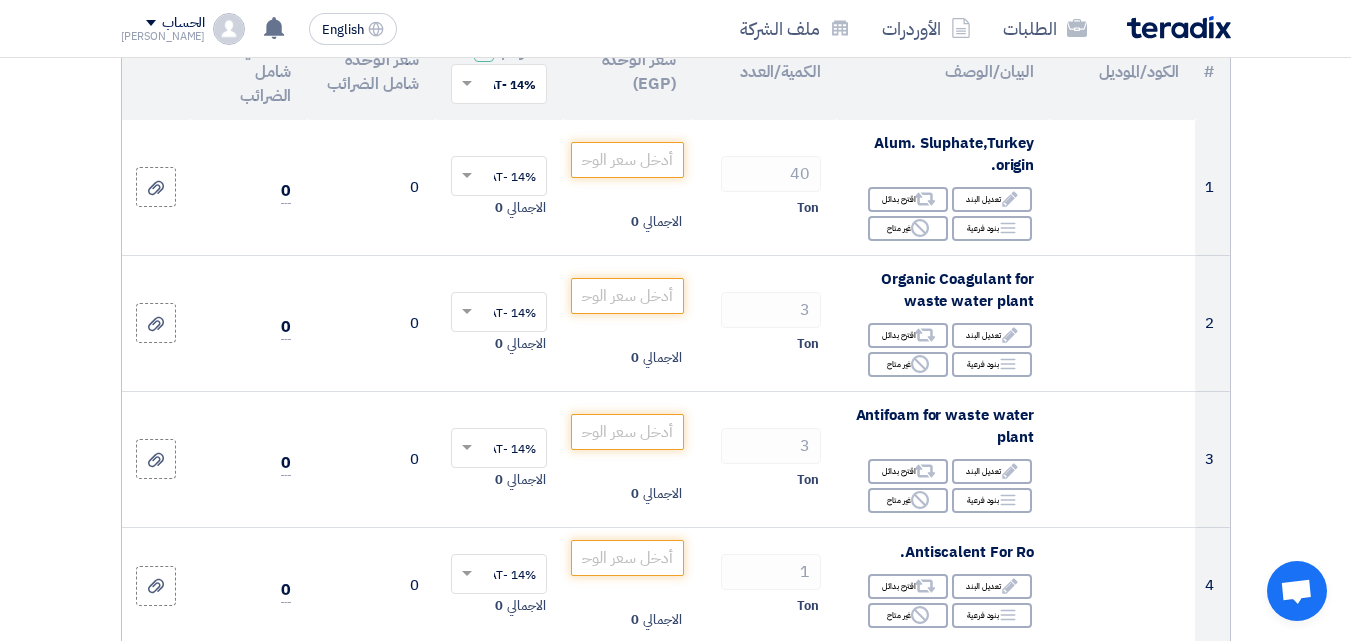 scroll, scrollTop: 300, scrollLeft: 0, axis: vertical 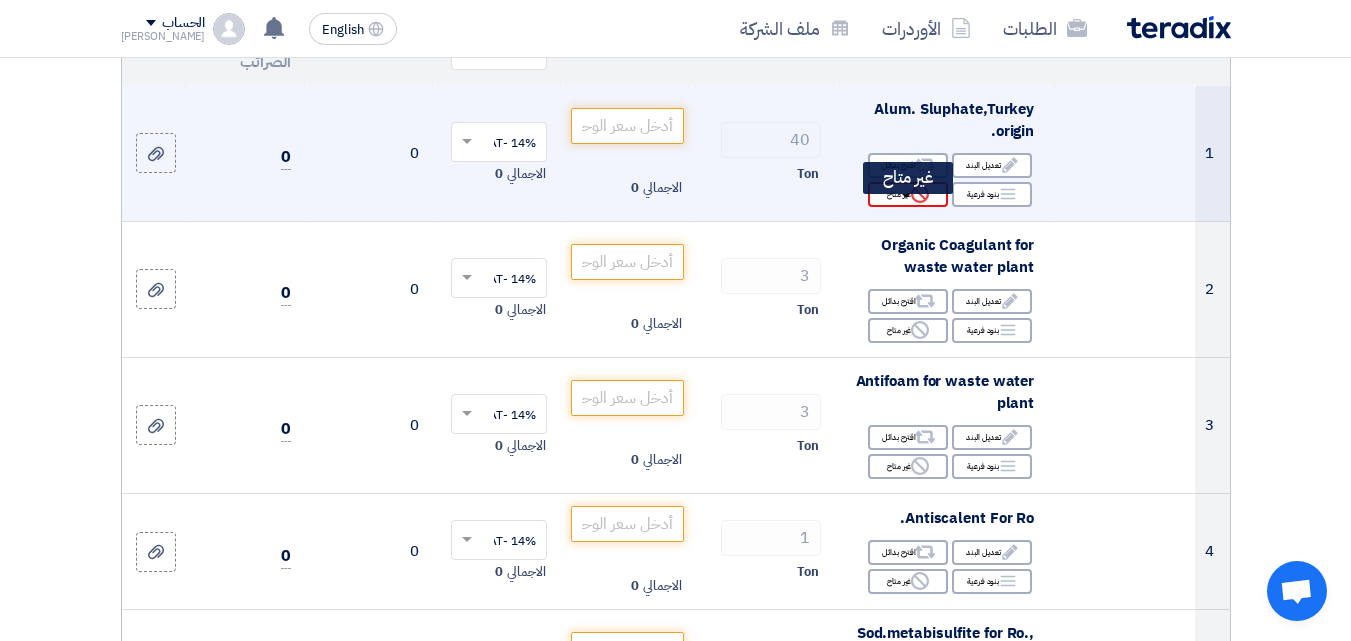 click on "Reject
غير متاح" 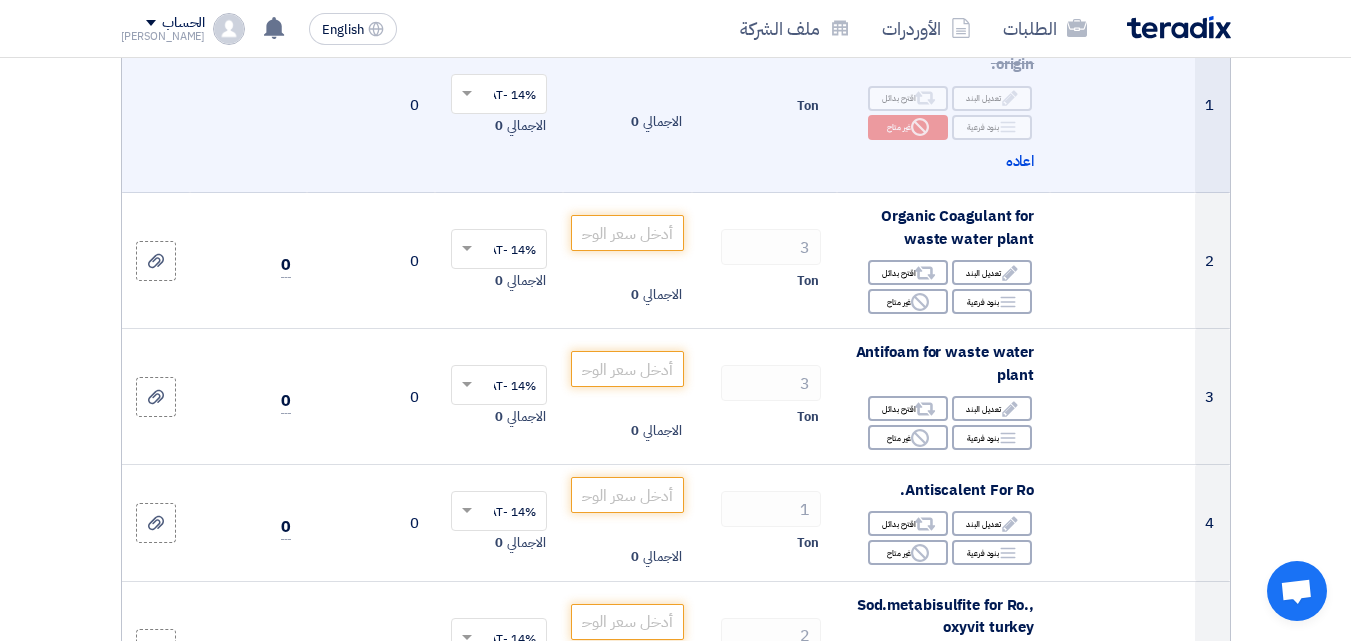 scroll, scrollTop: 400, scrollLeft: 0, axis: vertical 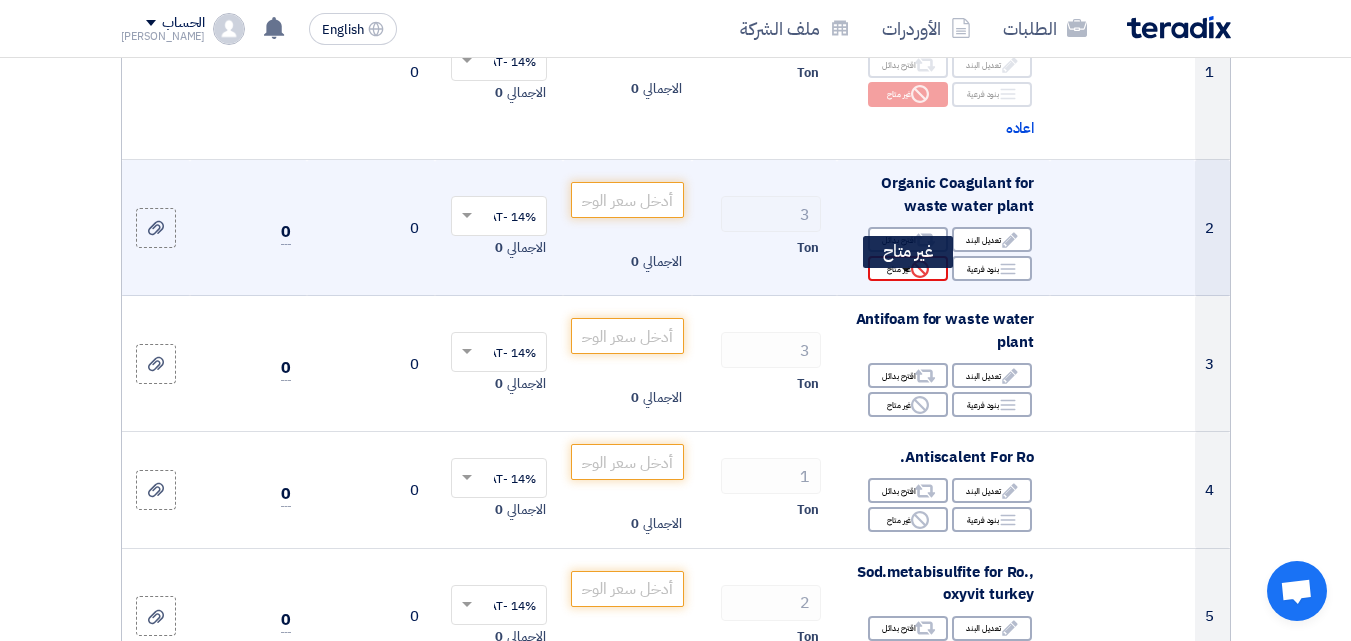 click on "Reject" 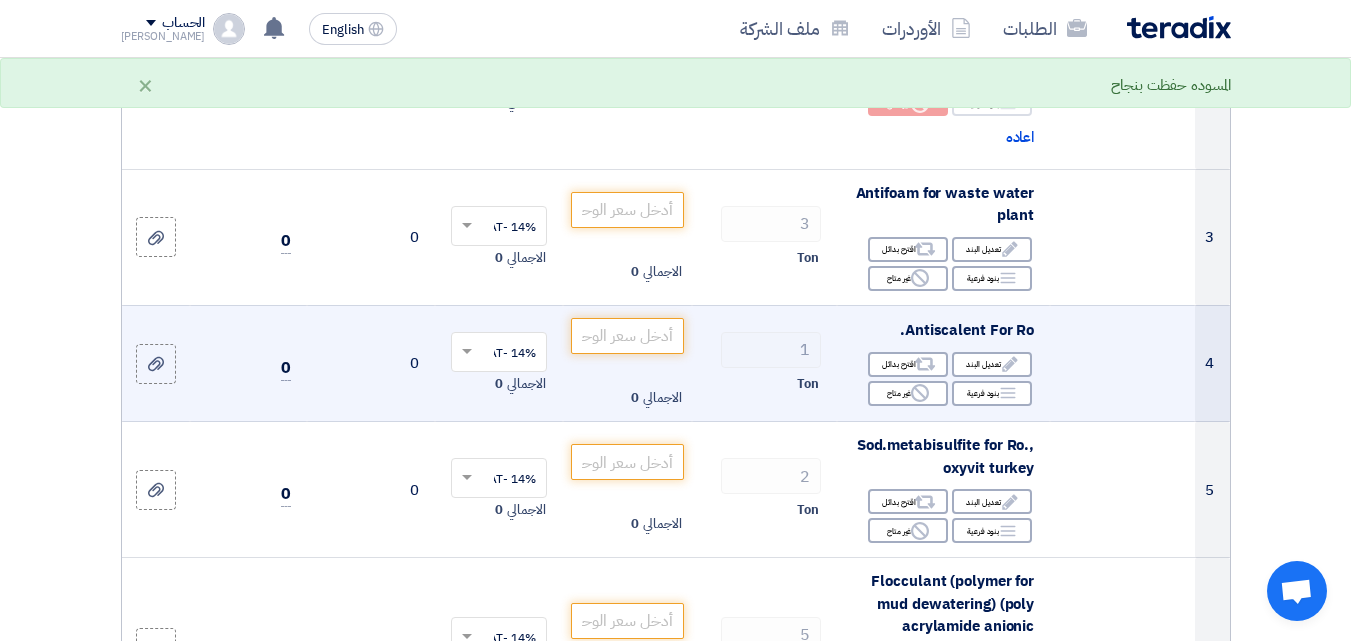 scroll, scrollTop: 600, scrollLeft: 0, axis: vertical 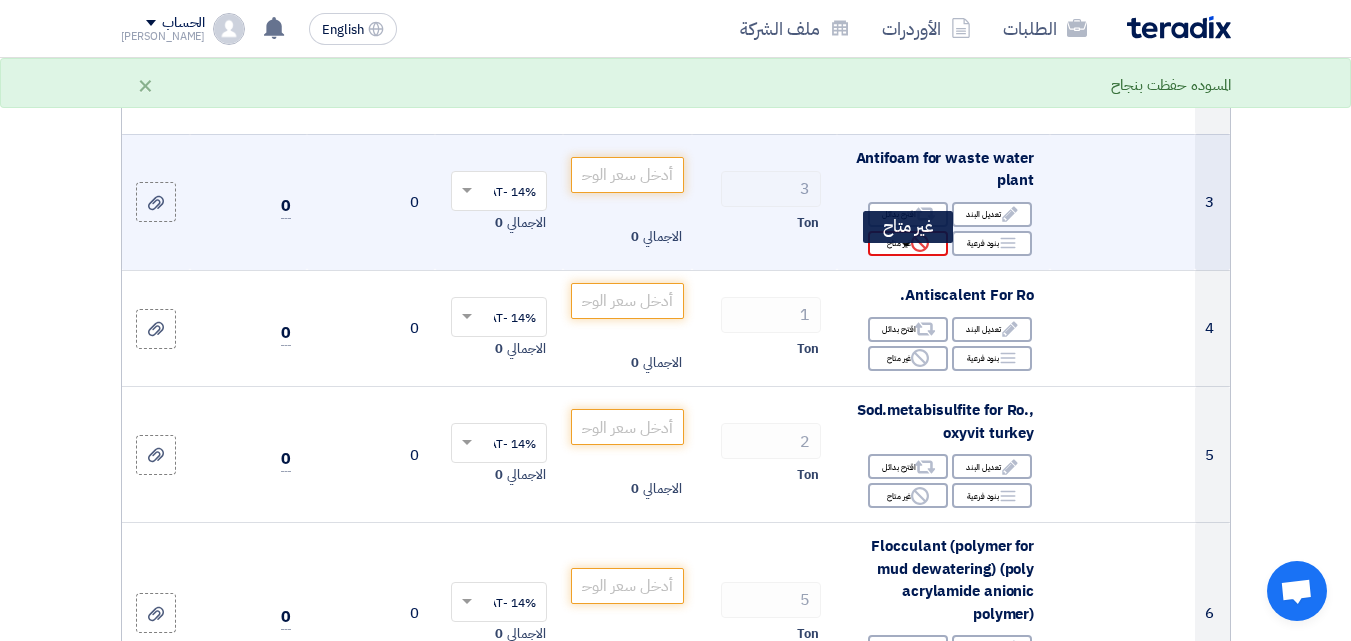 click on "Reject
غير متاح" 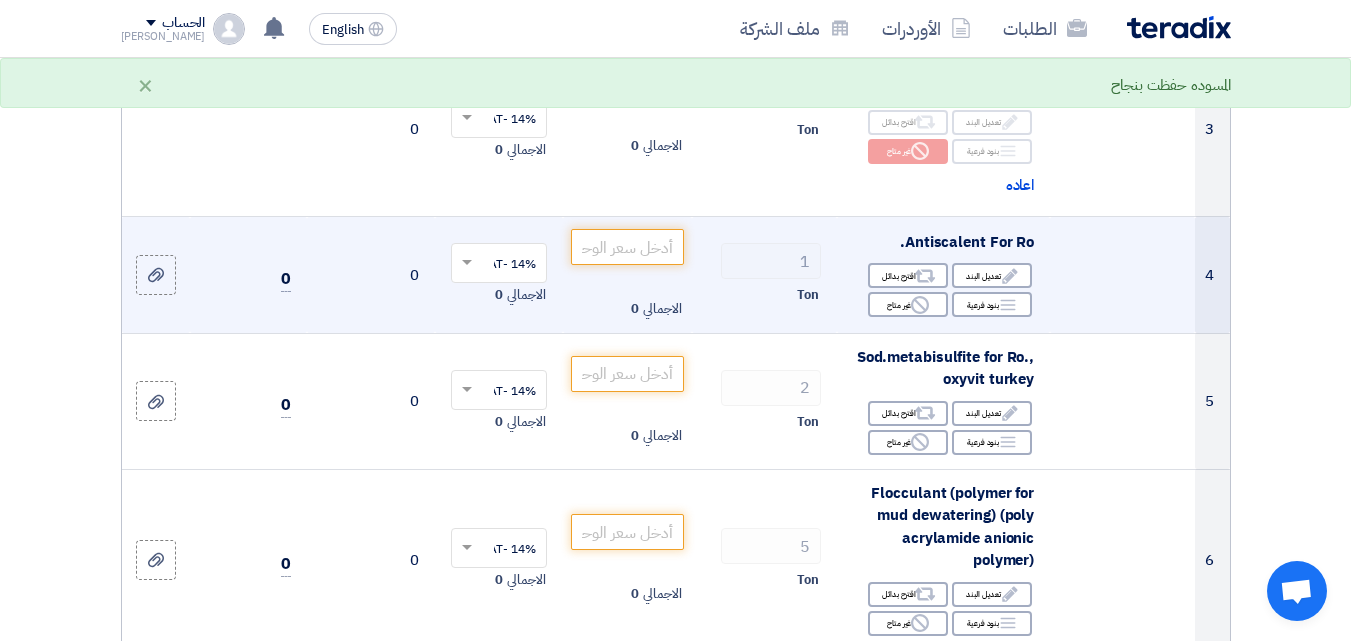 scroll, scrollTop: 800, scrollLeft: 0, axis: vertical 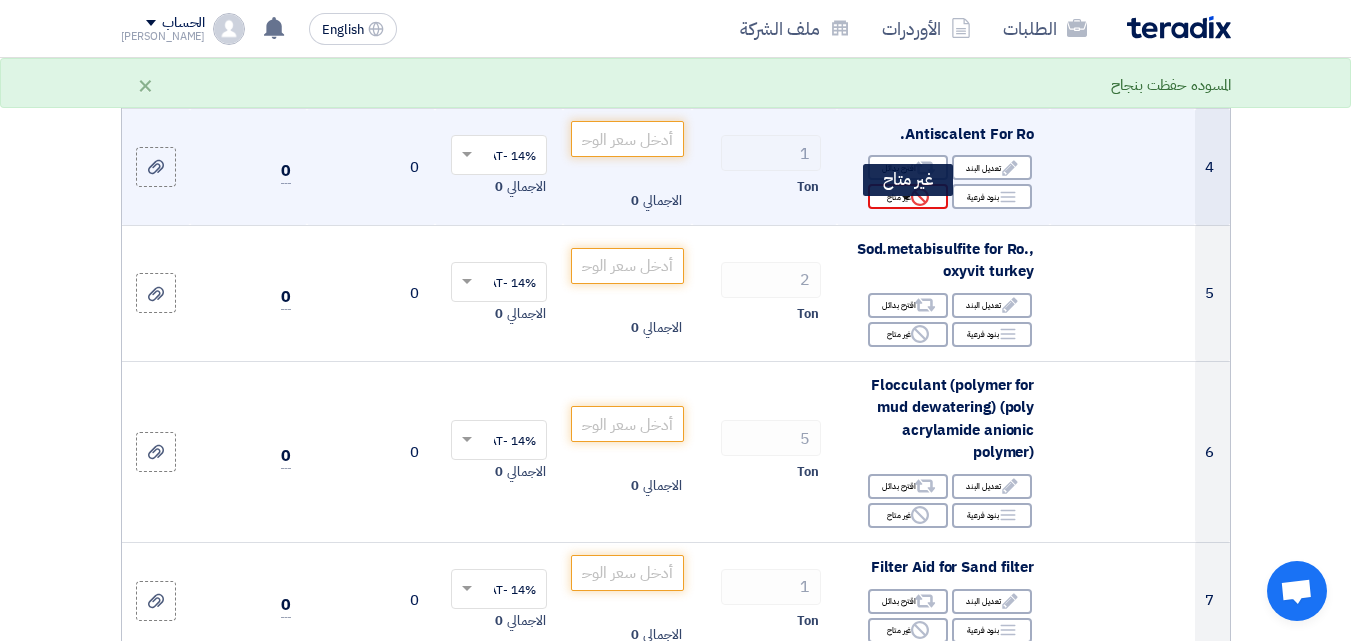 click on "Reject
غير متاح" 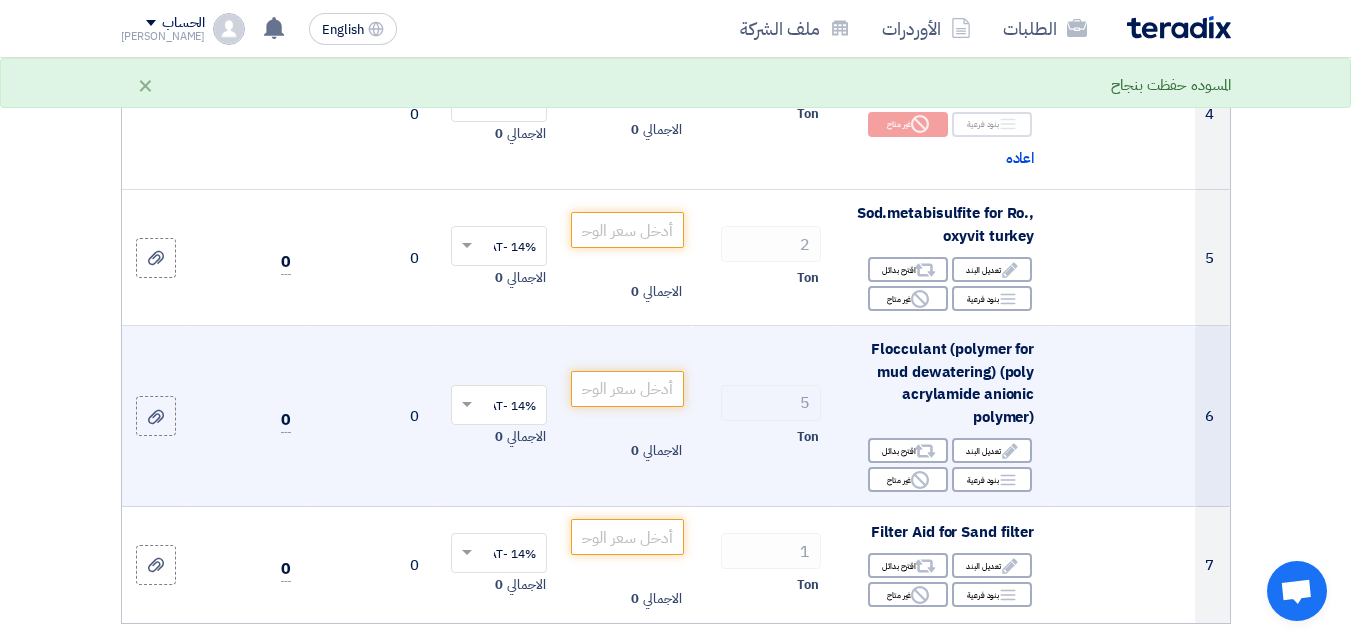 scroll, scrollTop: 900, scrollLeft: 0, axis: vertical 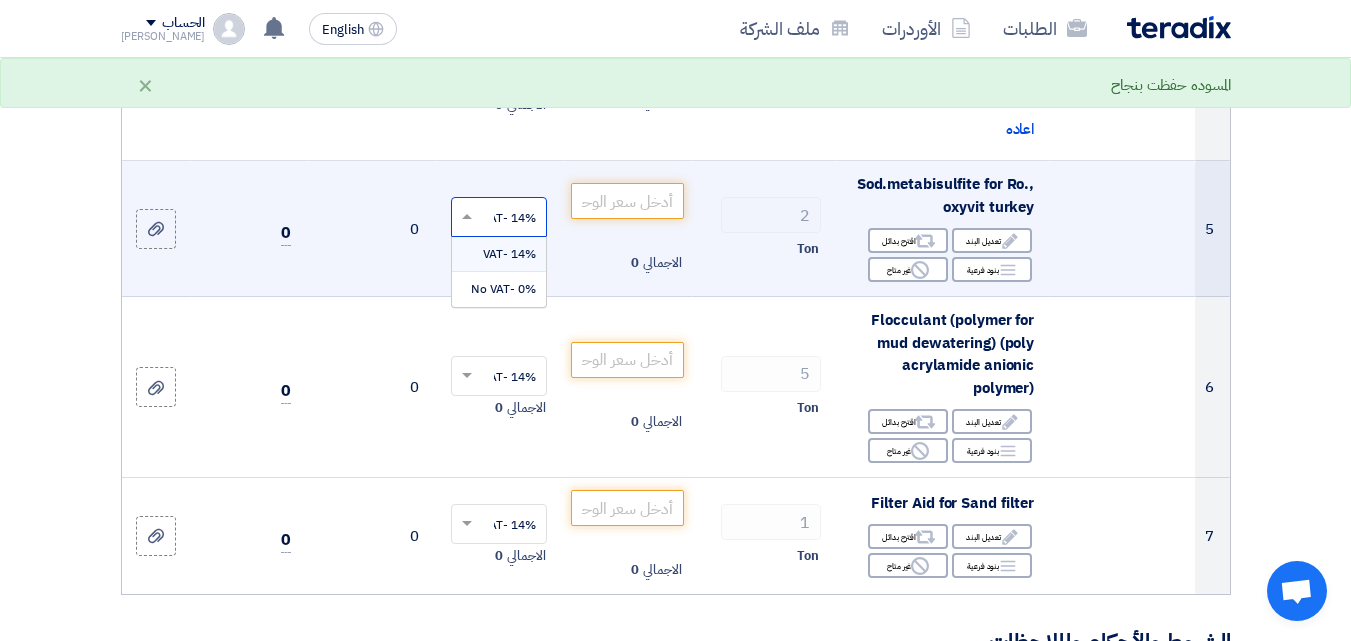 click 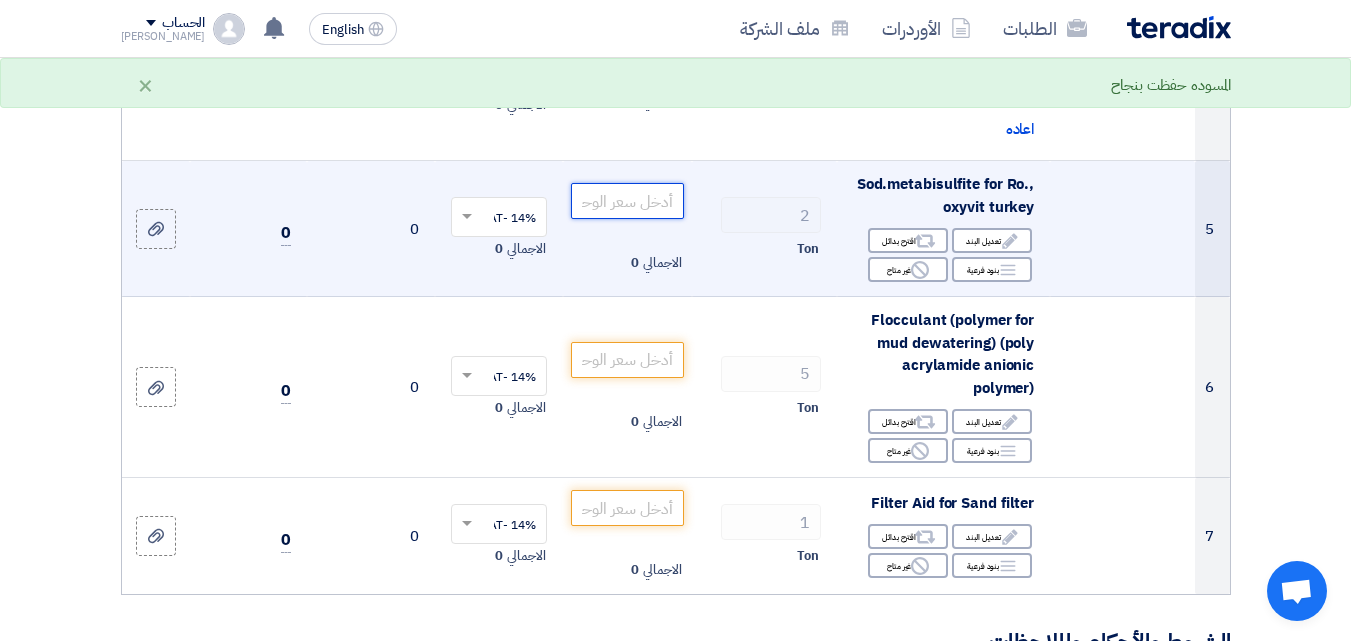 click 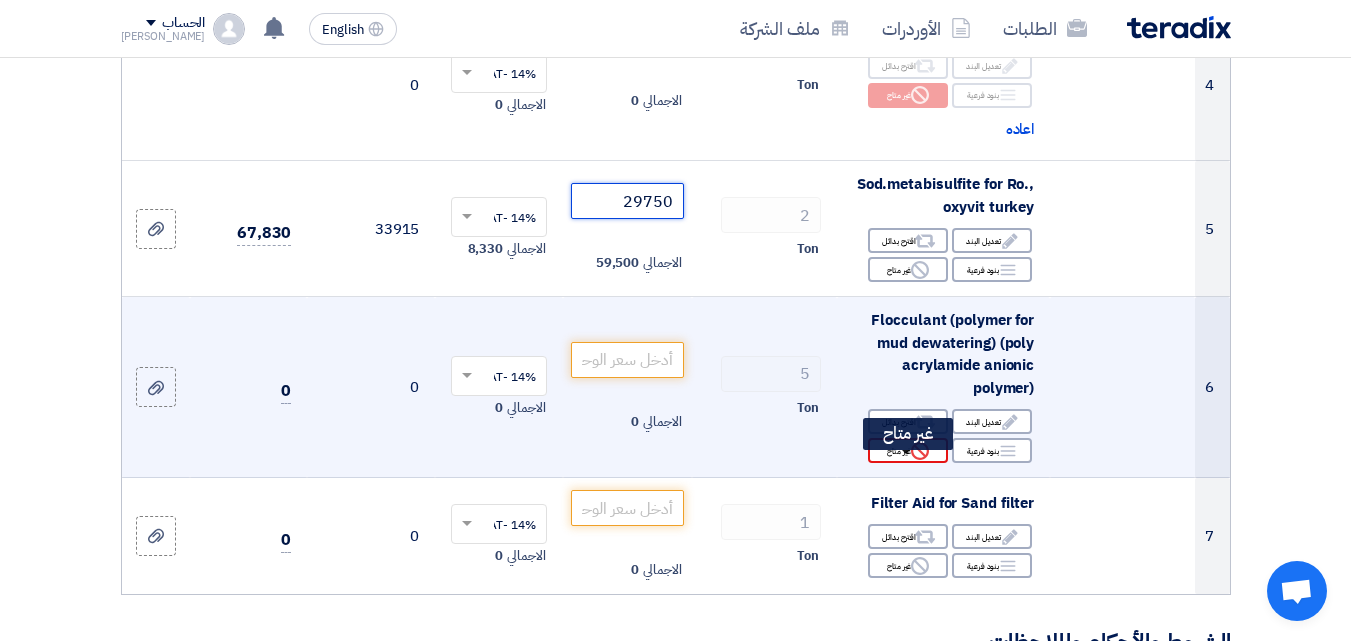 type on "29750" 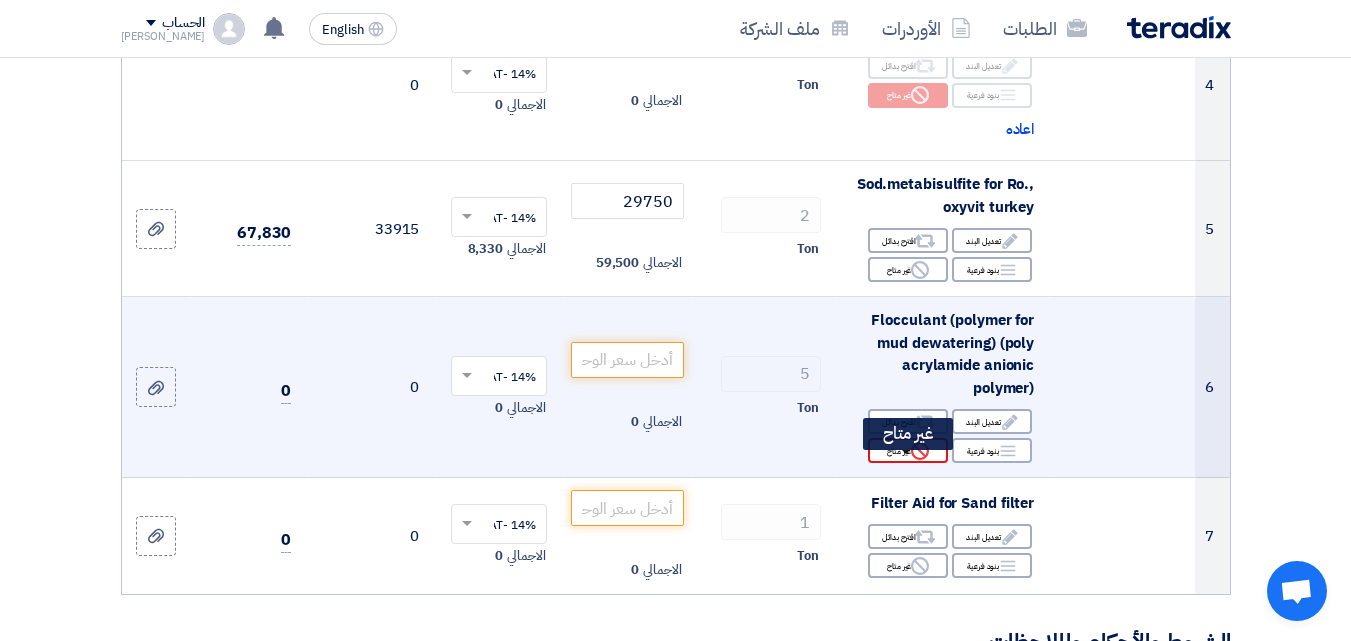click on "Reject
غير متاح" 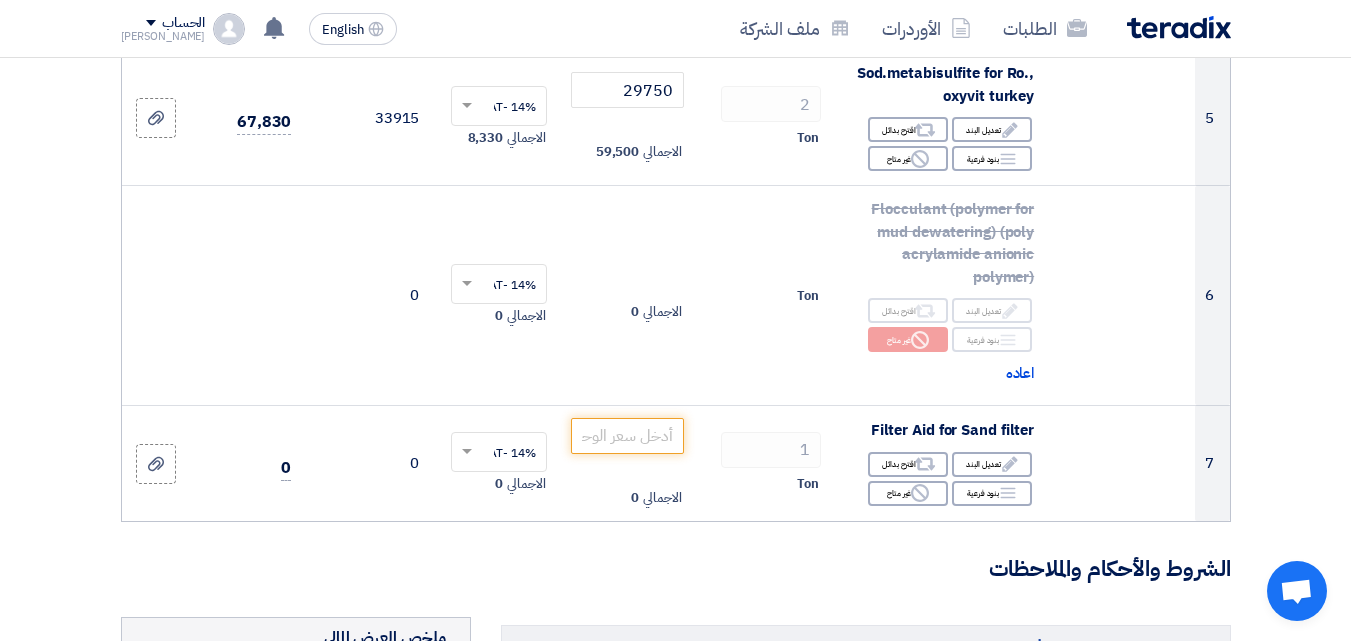 scroll, scrollTop: 1100, scrollLeft: 0, axis: vertical 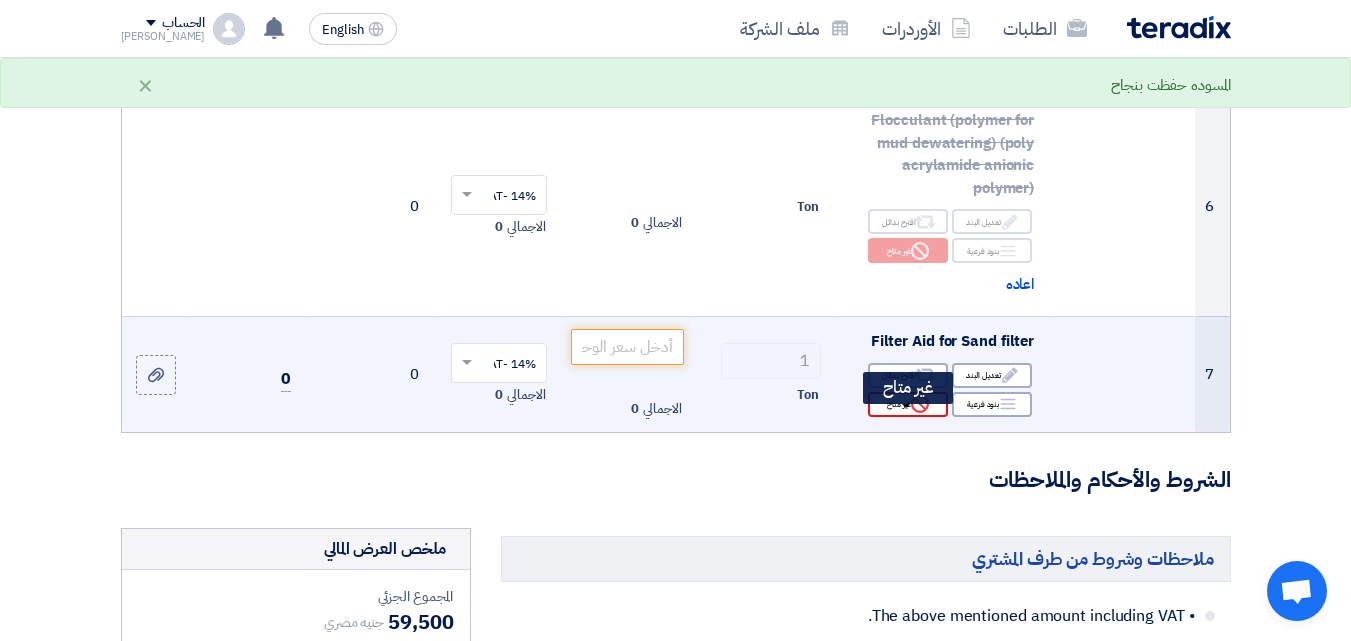 click on "Reject
غير متاح" 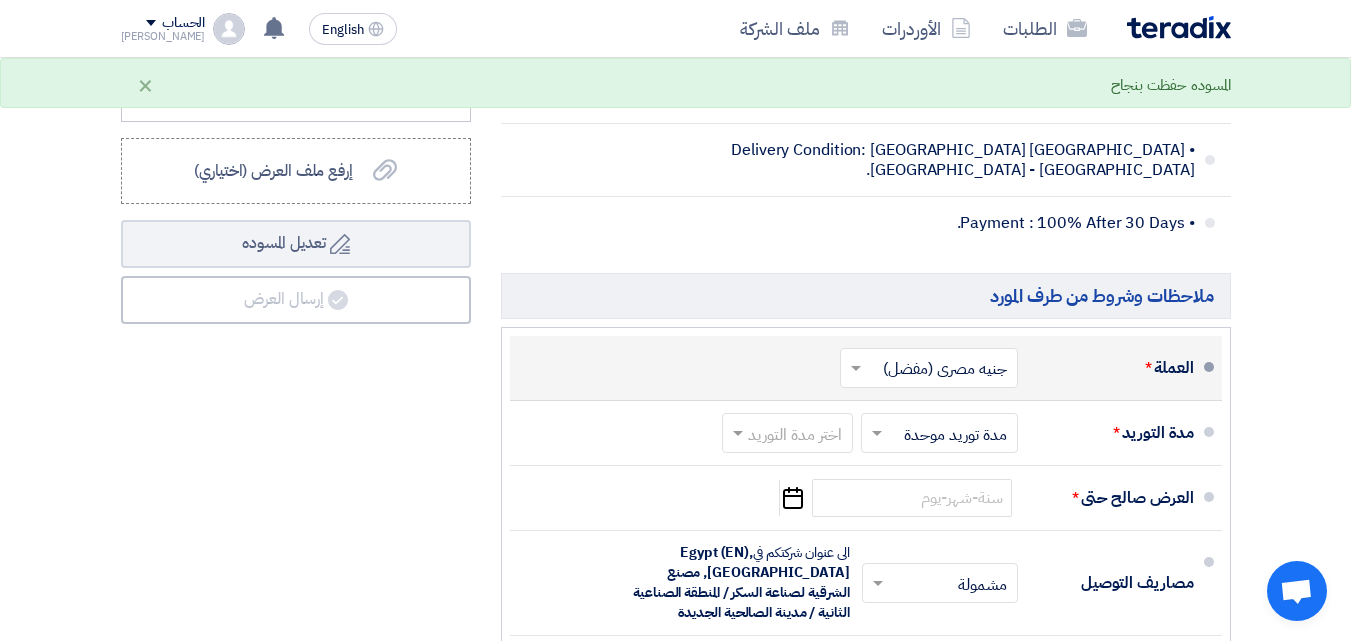 scroll, scrollTop: 2000, scrollLeft: 0, axis: vertical 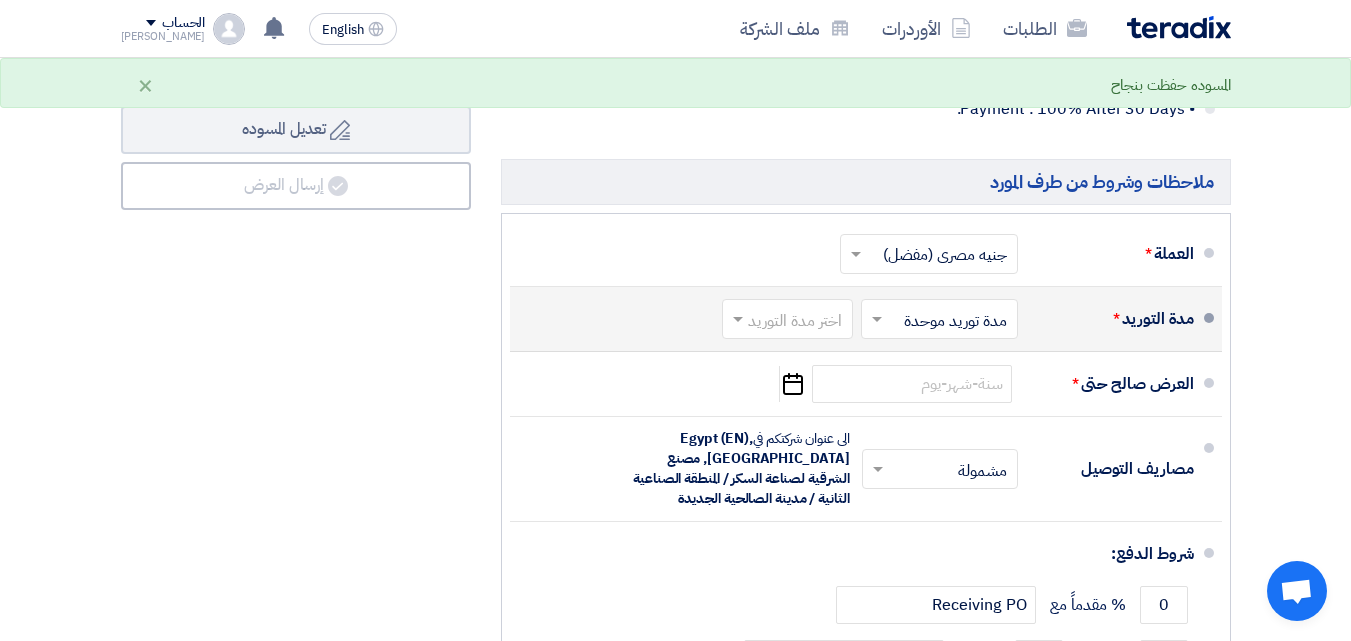 click 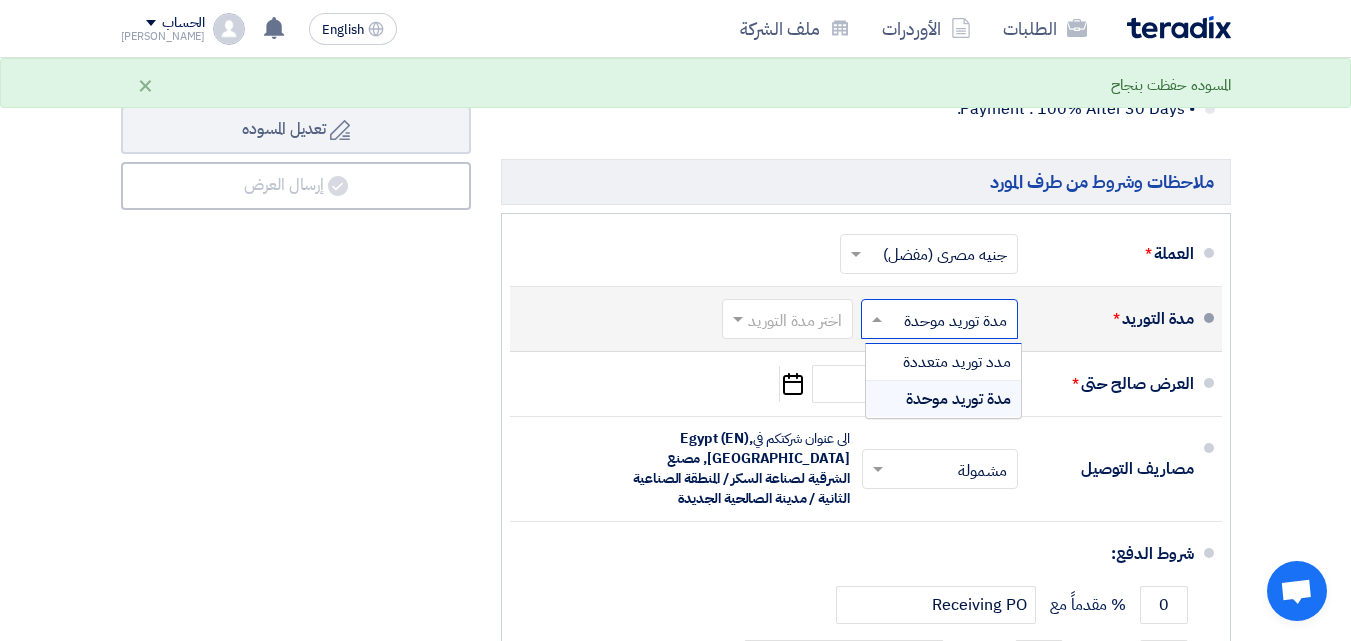 click 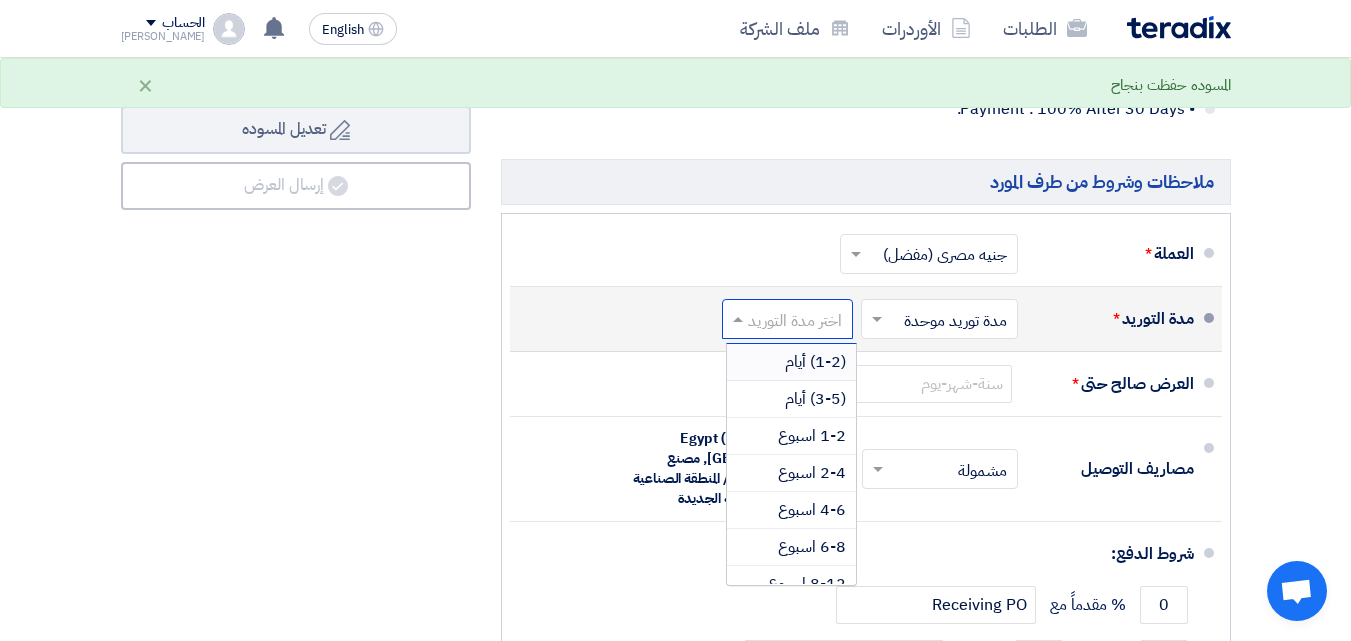 click 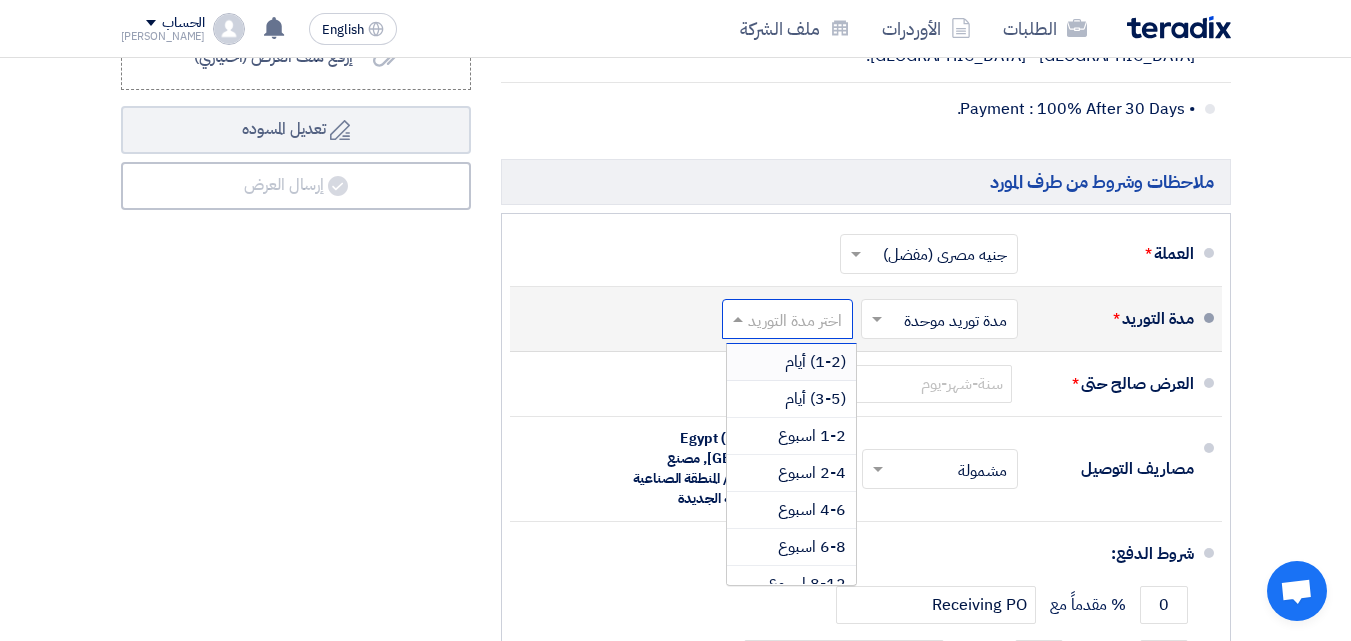 click on "(1-2) أيام" at bounding box center (791, 362) 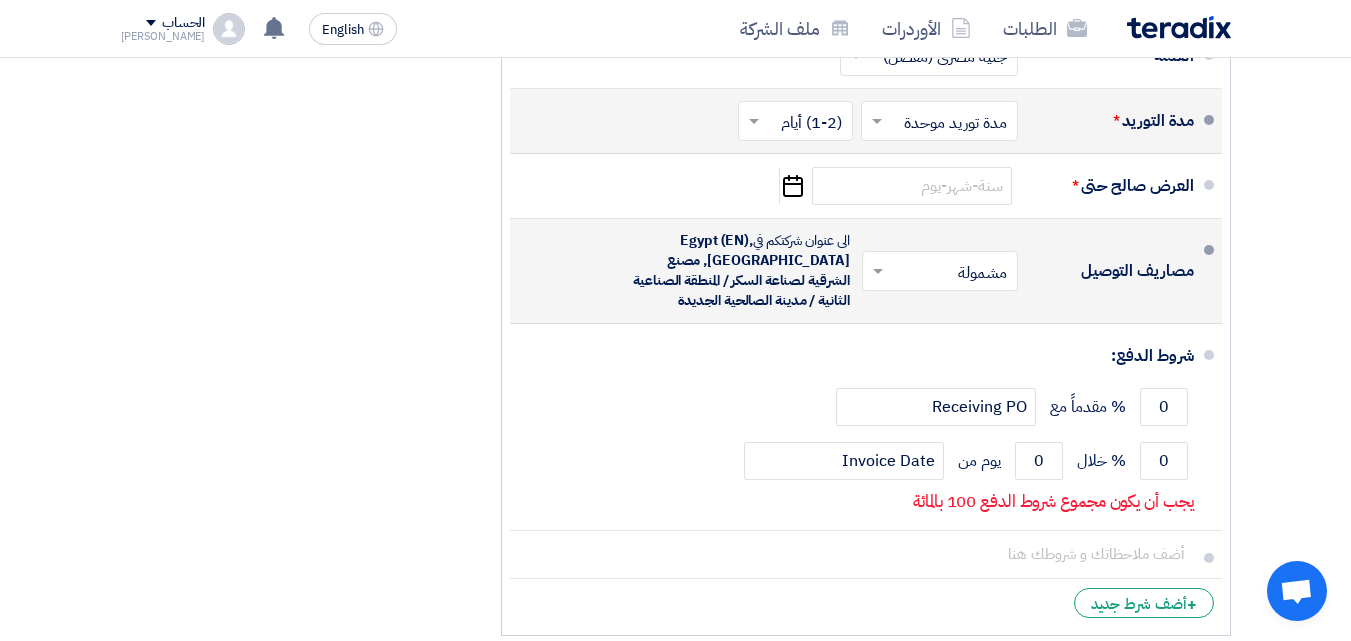scroll, scrollTop: 2200, scrollLeft: 0, axis: vertical 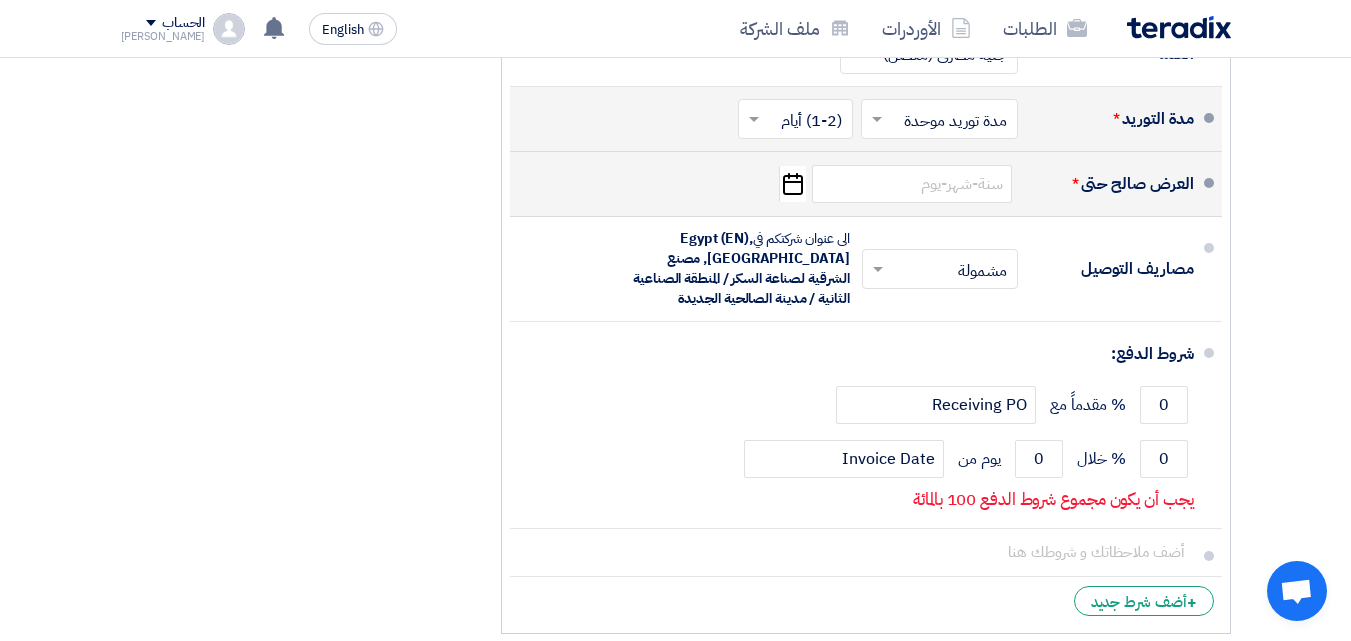 click on "Pick a date" 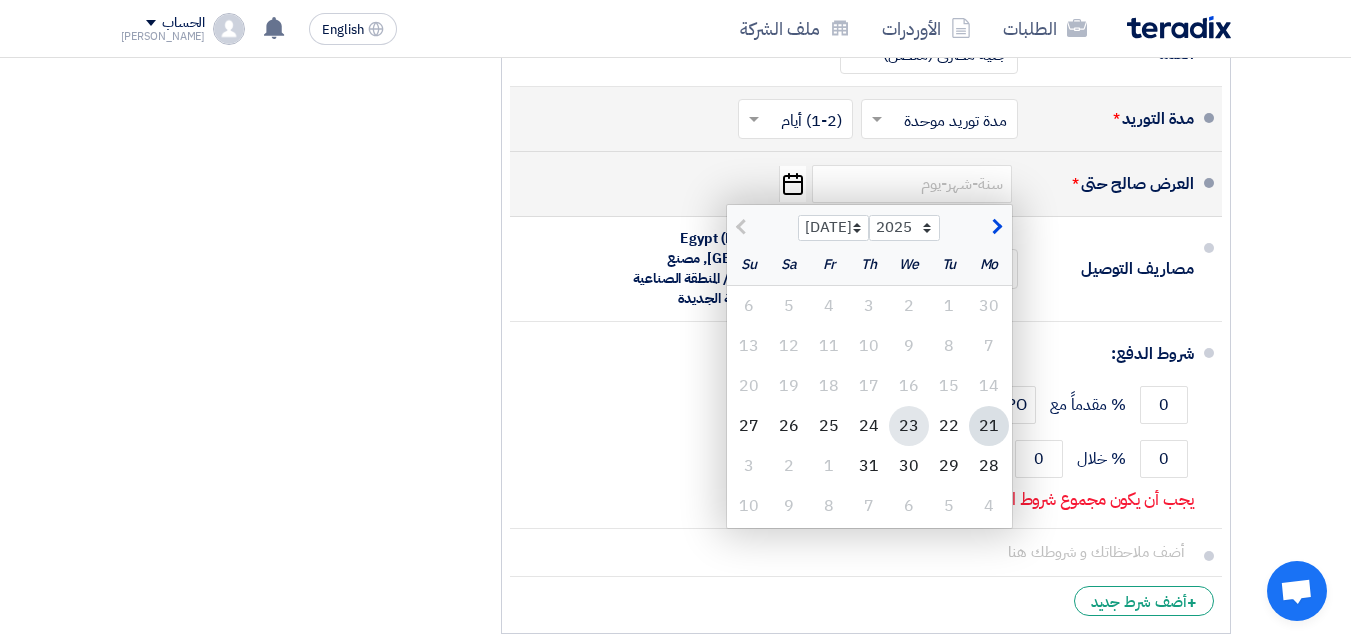 click on "23" 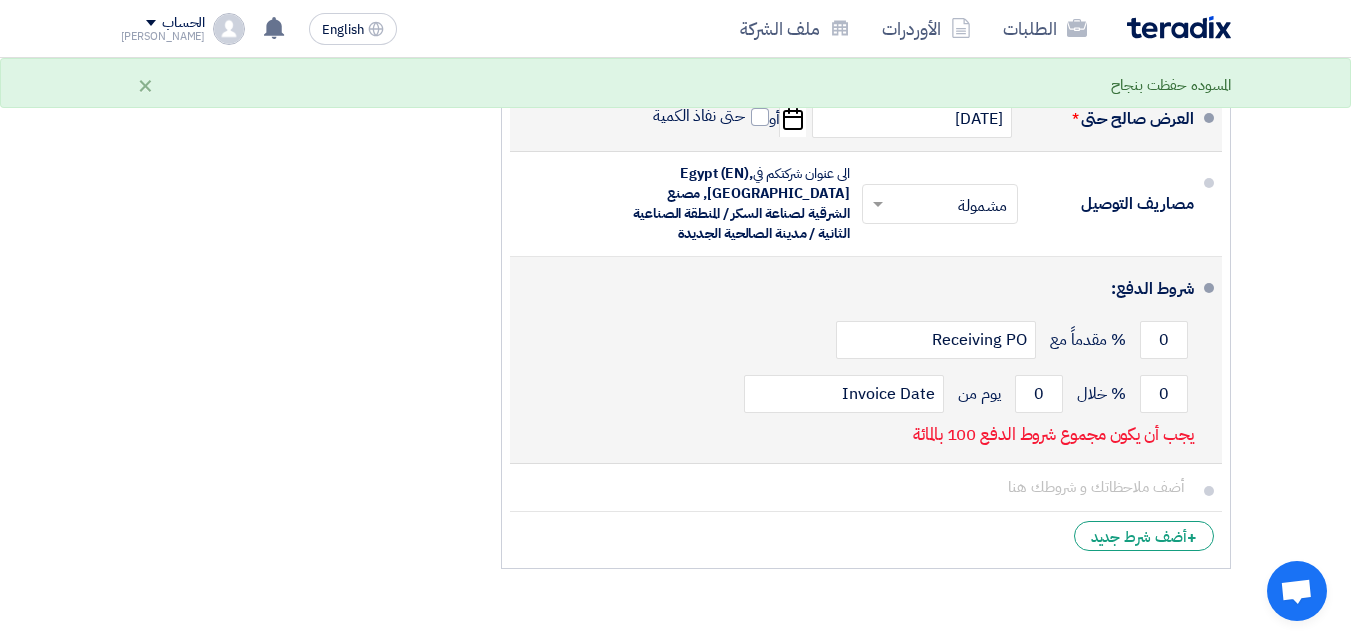scroll, scrollTop: 2300, scrollLeft: 0, axis: vertical 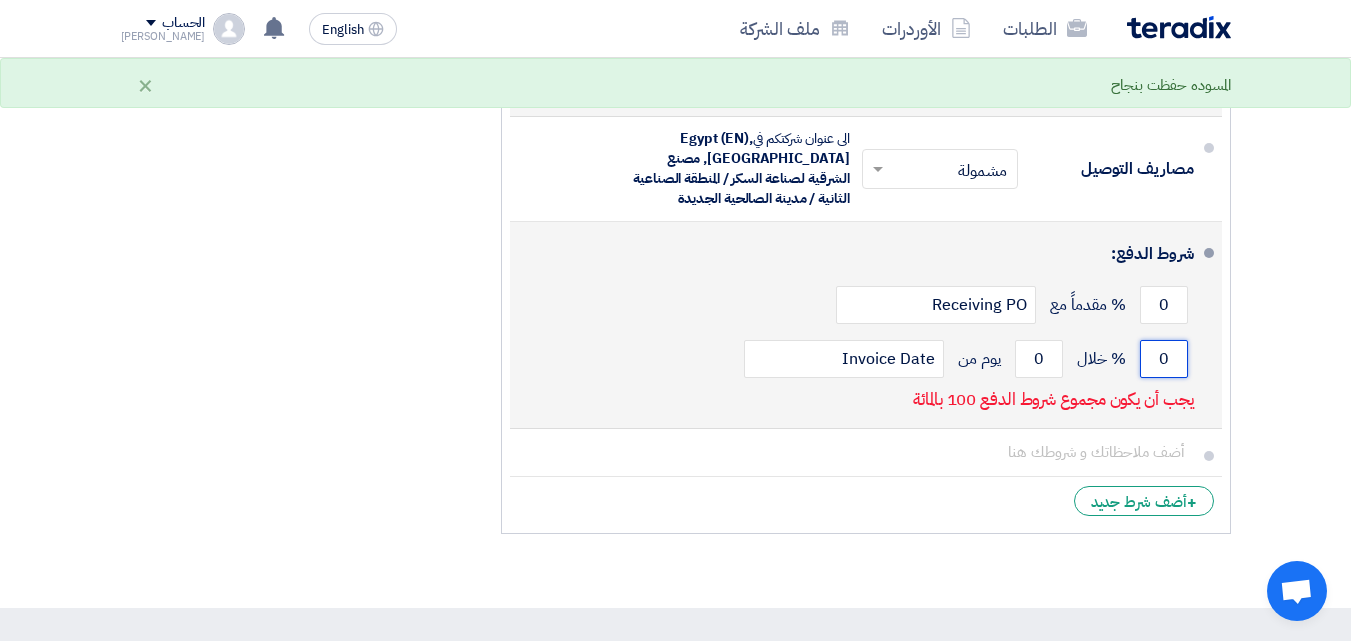 drag, startPoint x: 1171, startPoint y: 375, endPoint x: 1145, endPoint y: 377, distance: 26.076809 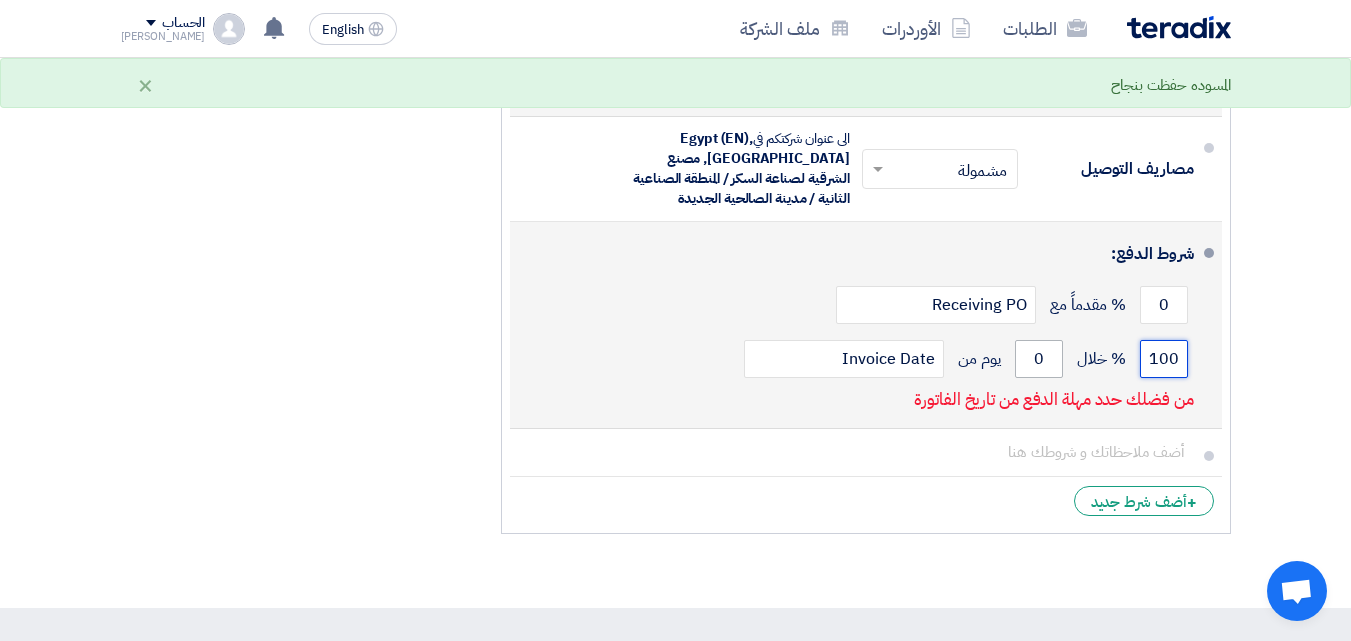 type on "100" 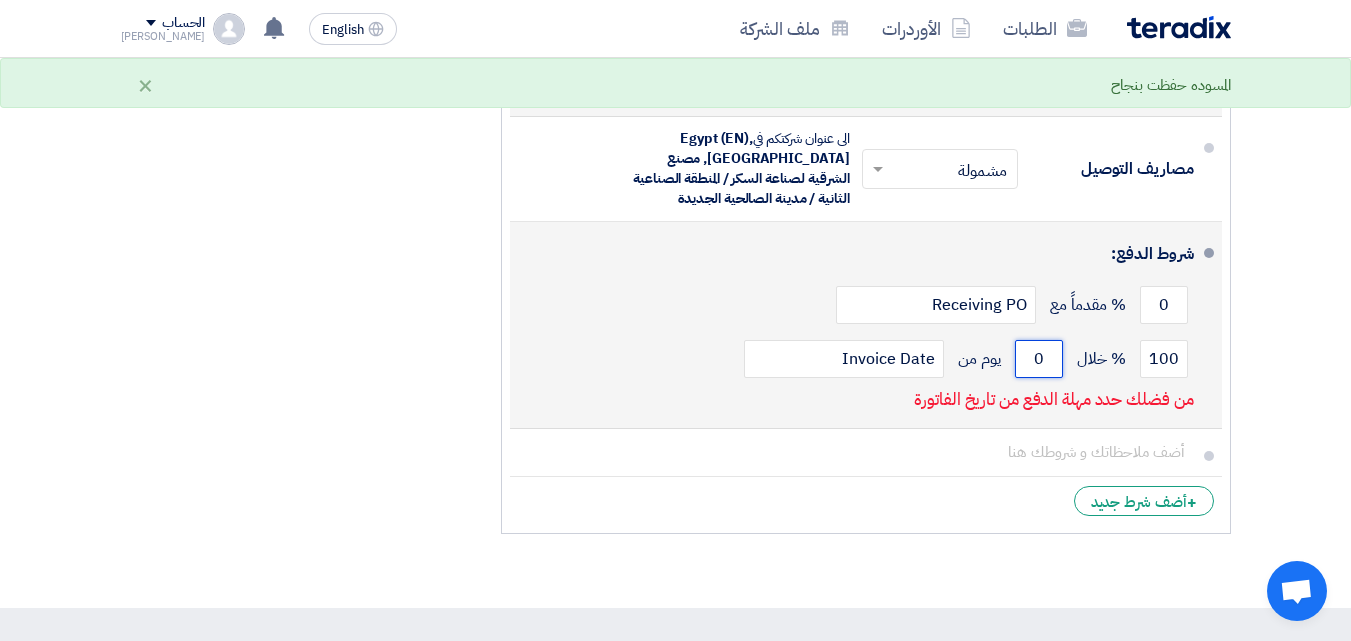 click on "0" 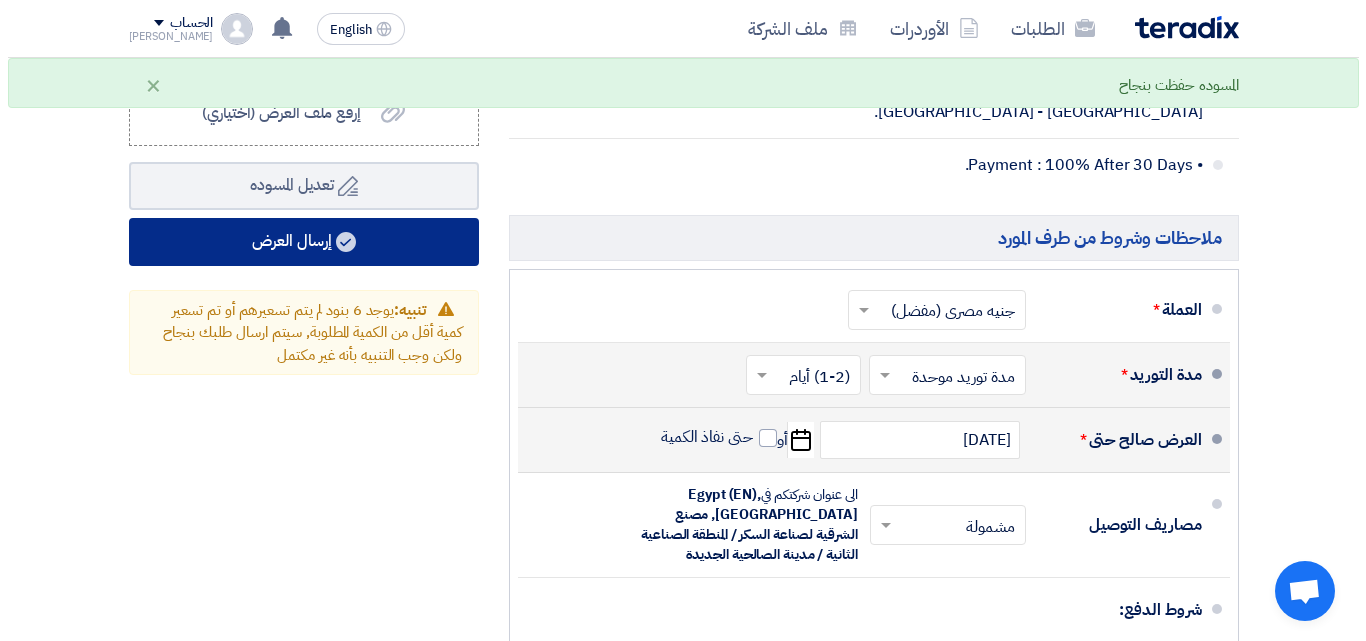scroll, scrollTop: 1907, scrollLeft: 0, axis: vertical 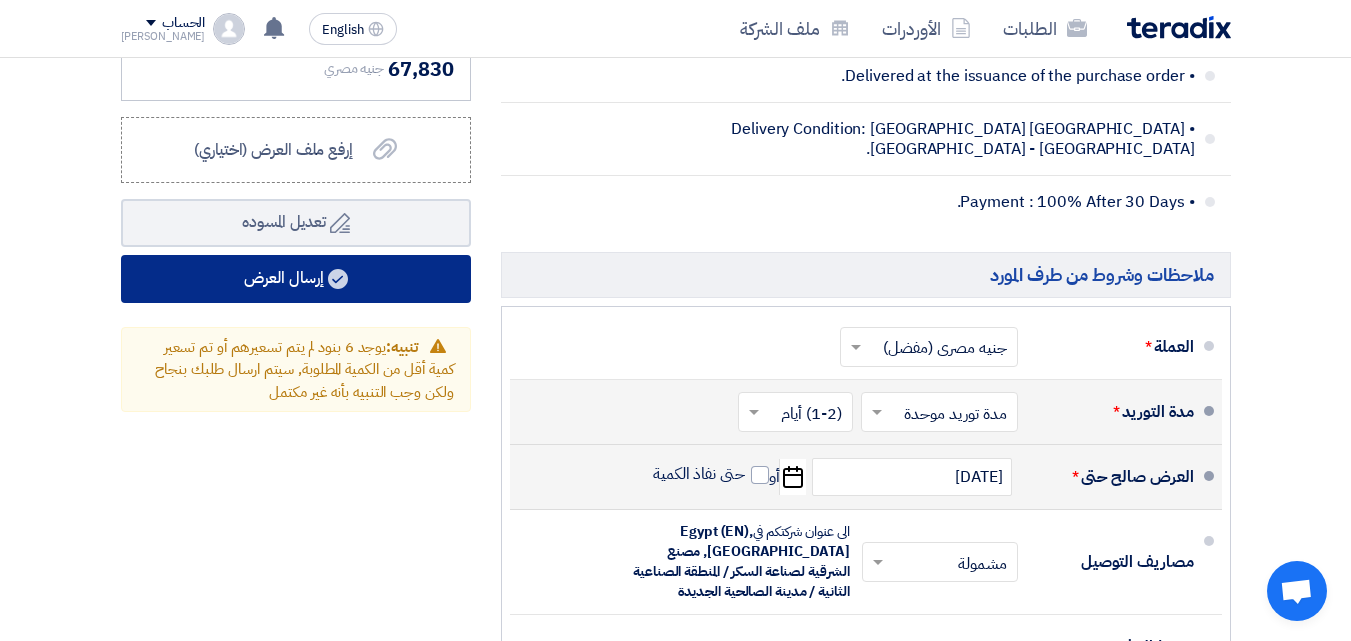 type on "30" 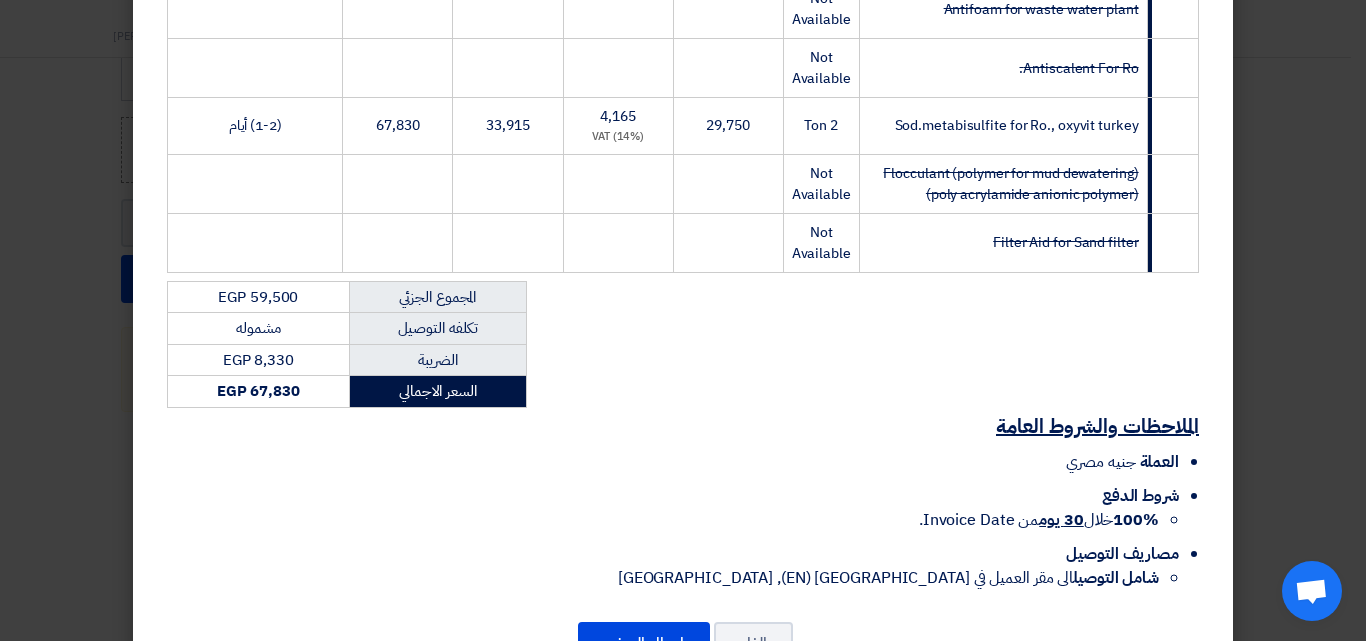 scroll, scrollTop: 640, scrollLeft: 0, axis: vertical 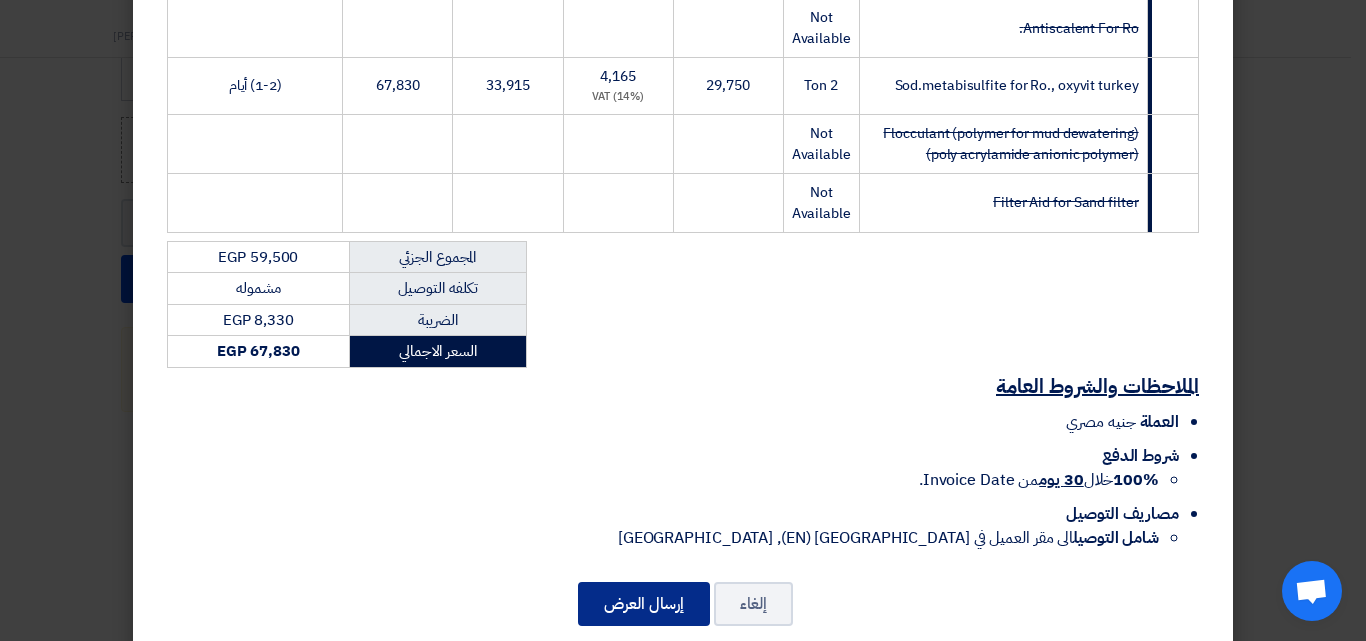 click on "إرسال العرض" 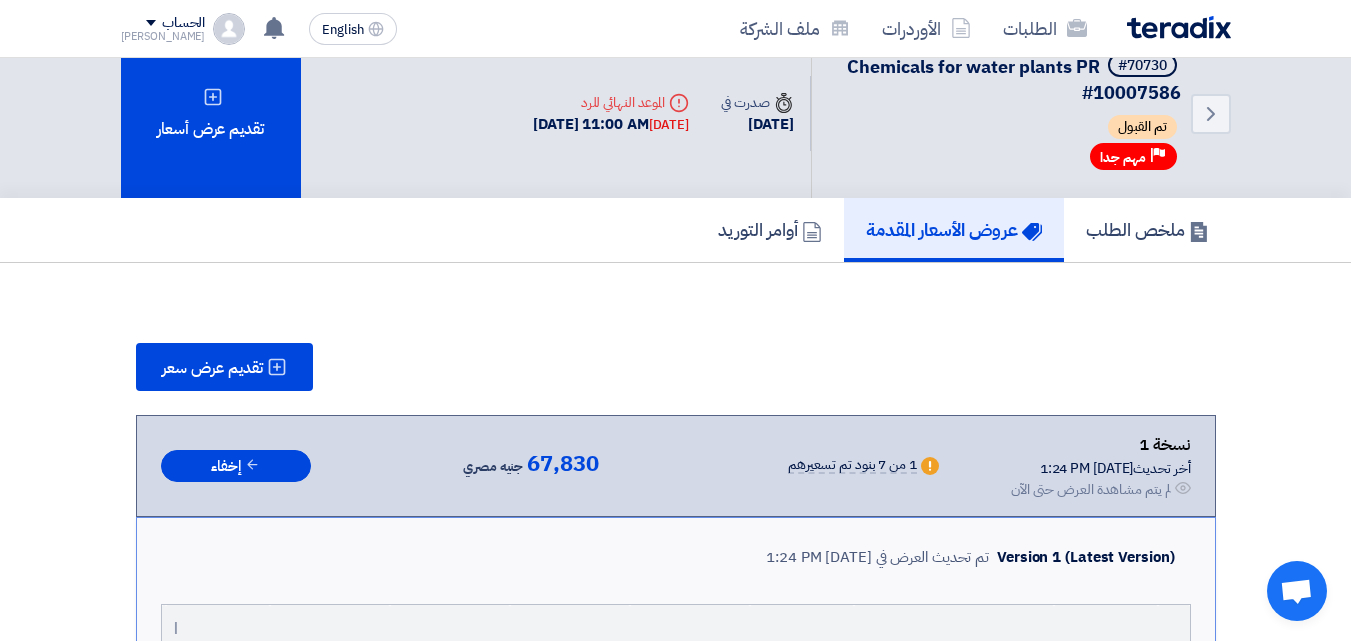 scroll, scrollTop: 0, scrollLeft: 0, axis: both 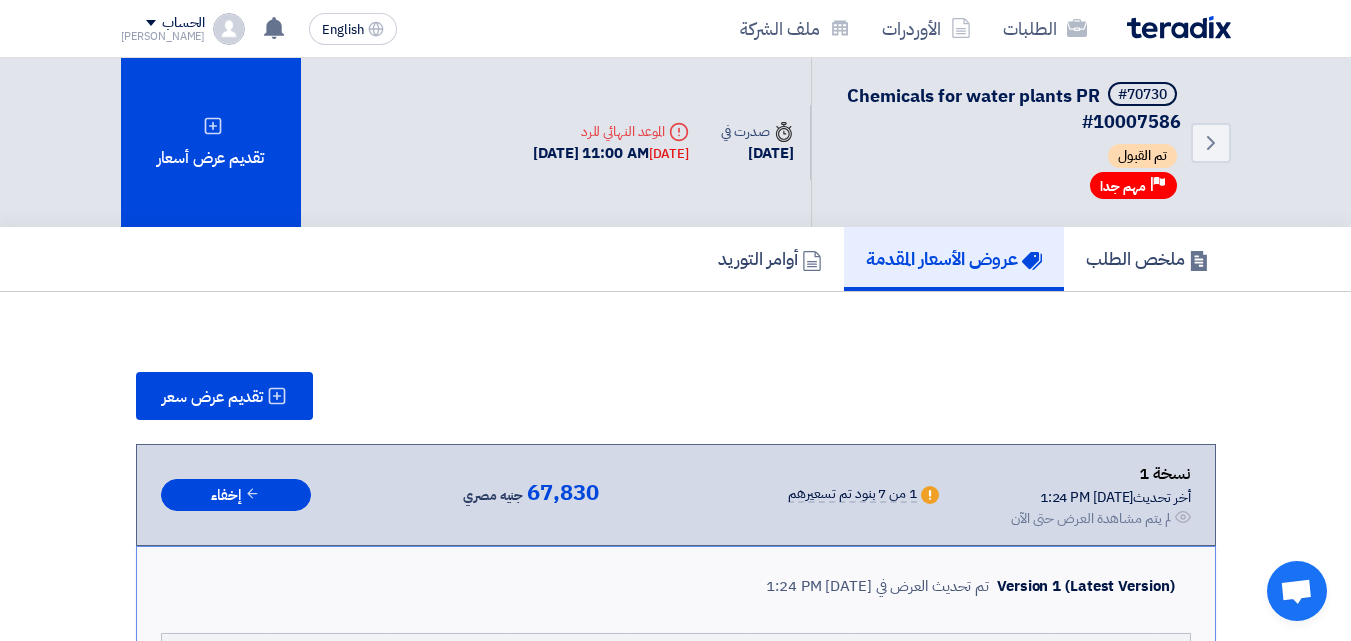 click on "الطلبات
الأوردرات
ملف الشركة" 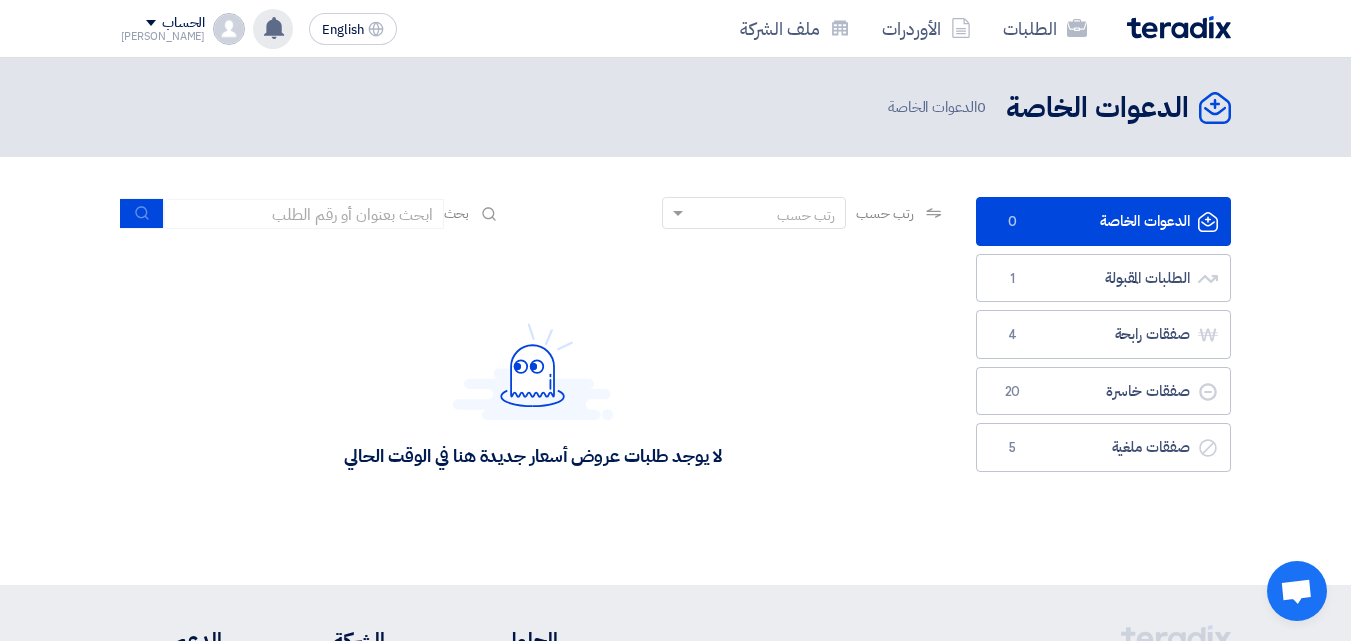 click 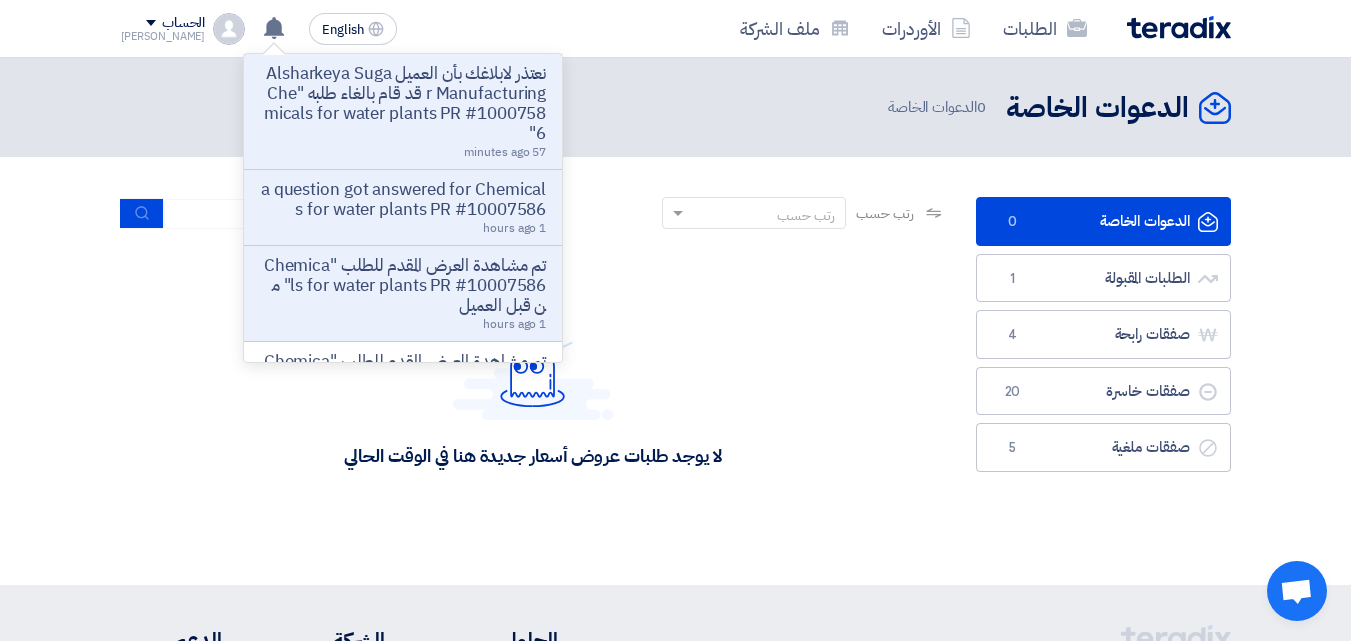 click on "الطلبات
الأوردرات
ملف الشركة" 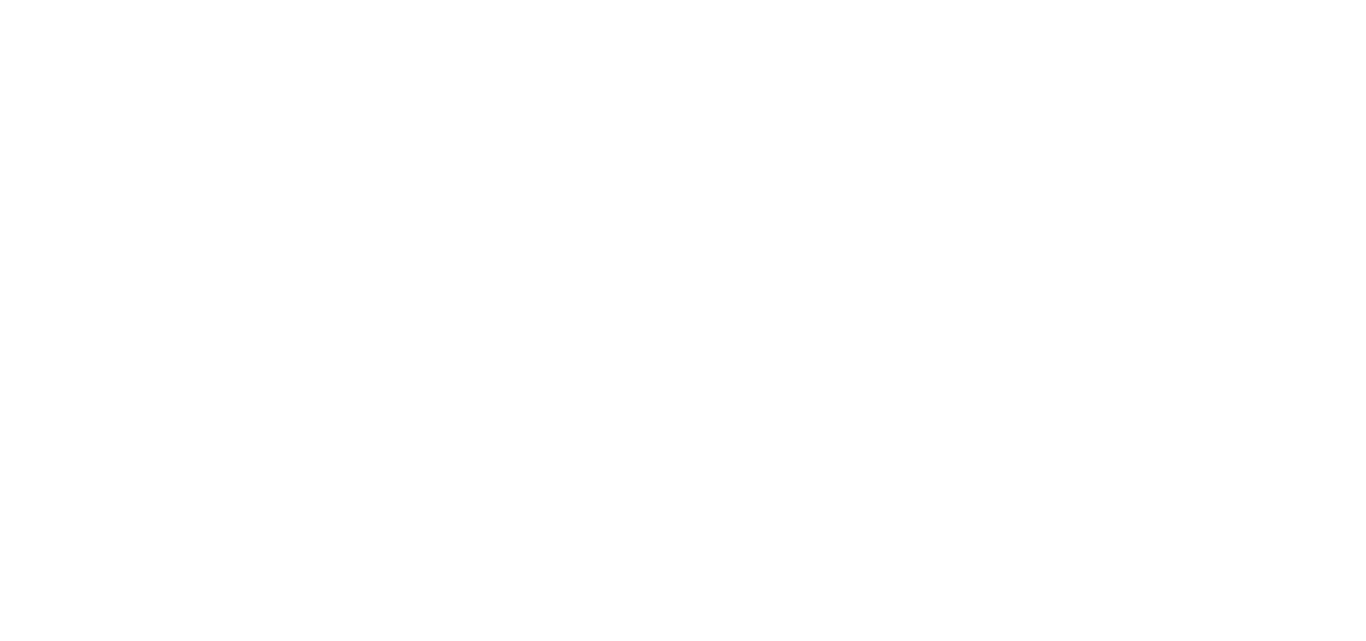 scroll, scrollTop: 0, scrollLeft: 0, axis: both 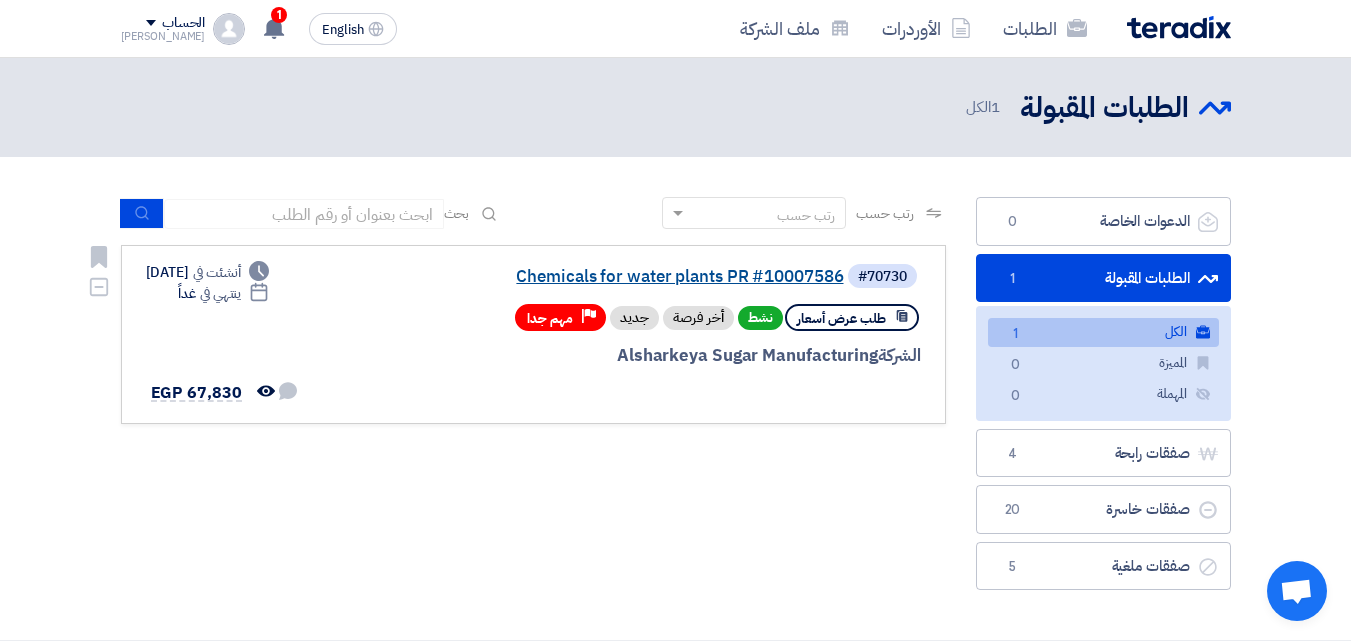 click on "Chemicals for water plants PR #10007586" 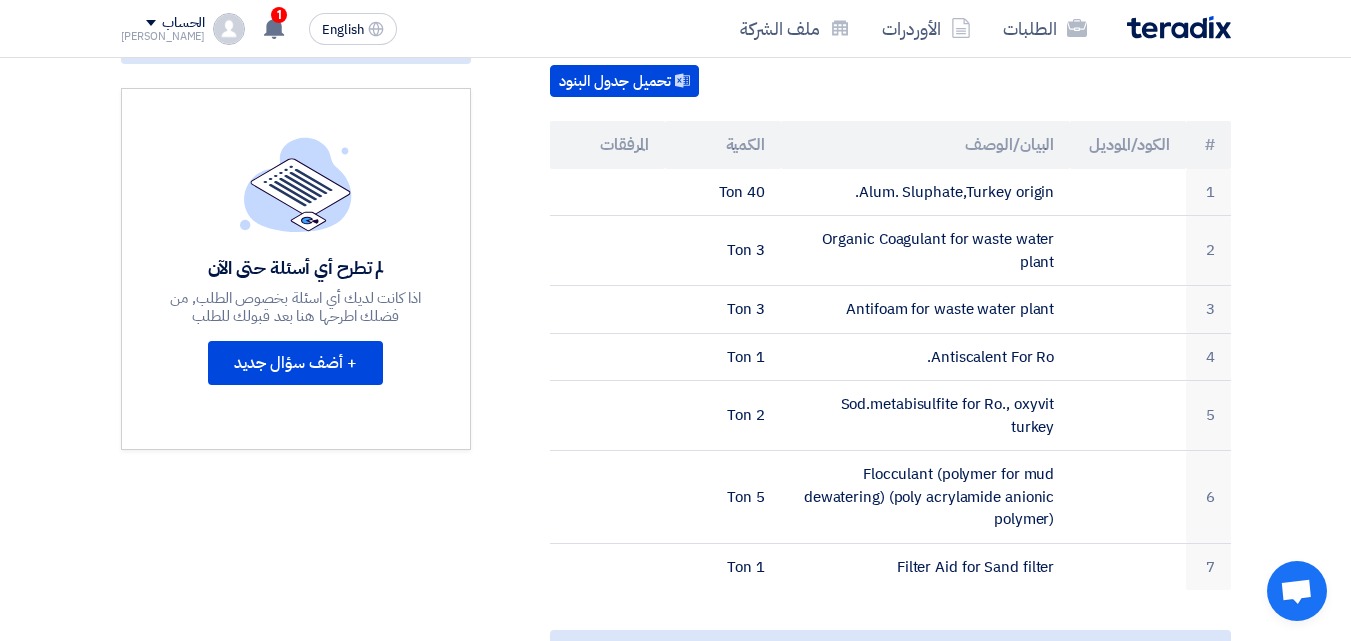 scroll, scrollTop: 0, scrollLeft: 0, axis: both 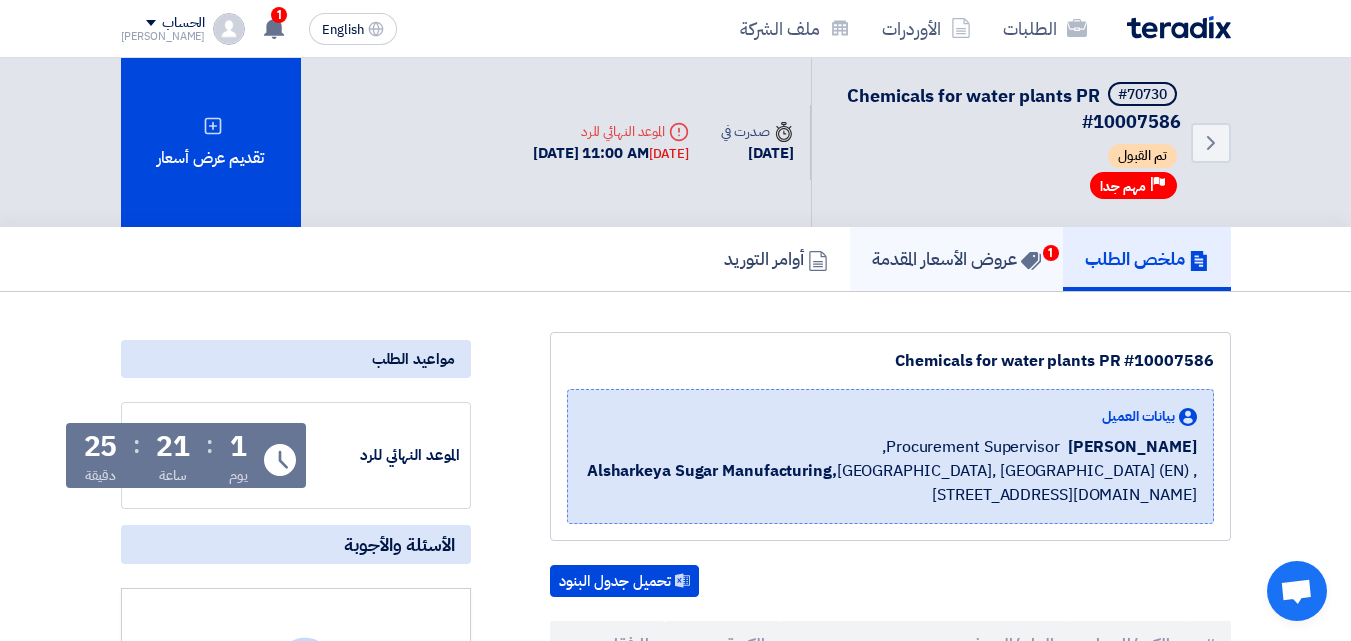 click 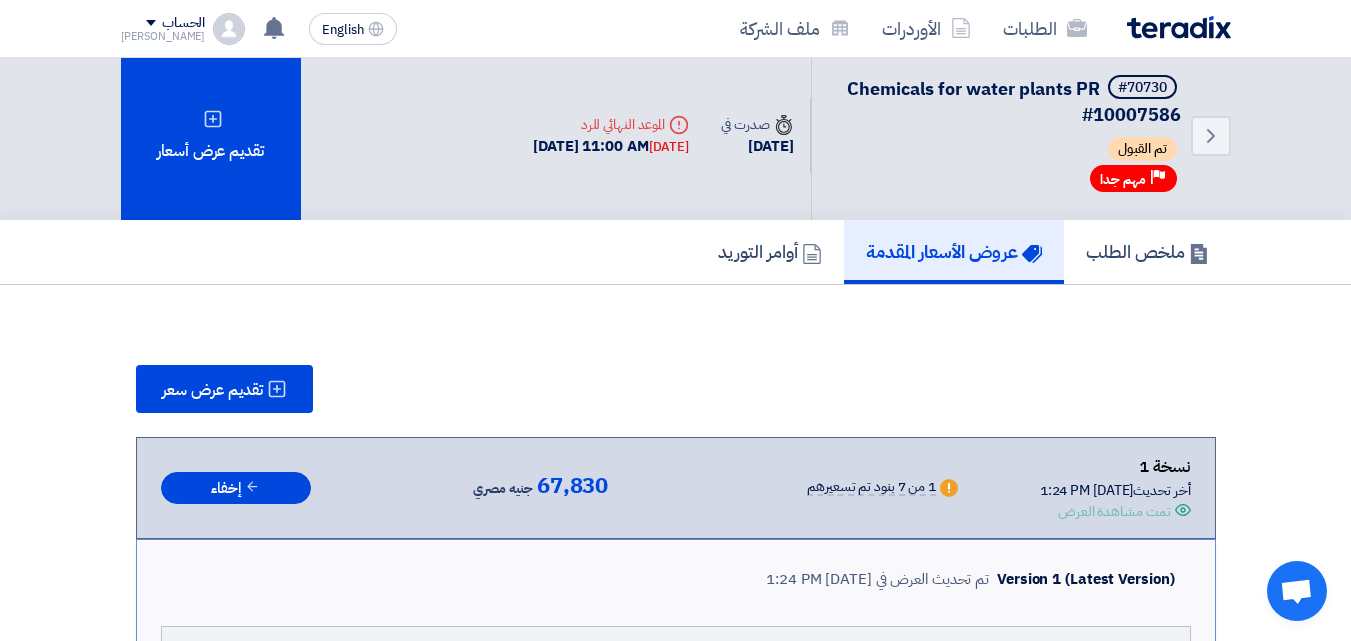 scroll, scrollTop: 0, scrollLeft: 0, axis: both 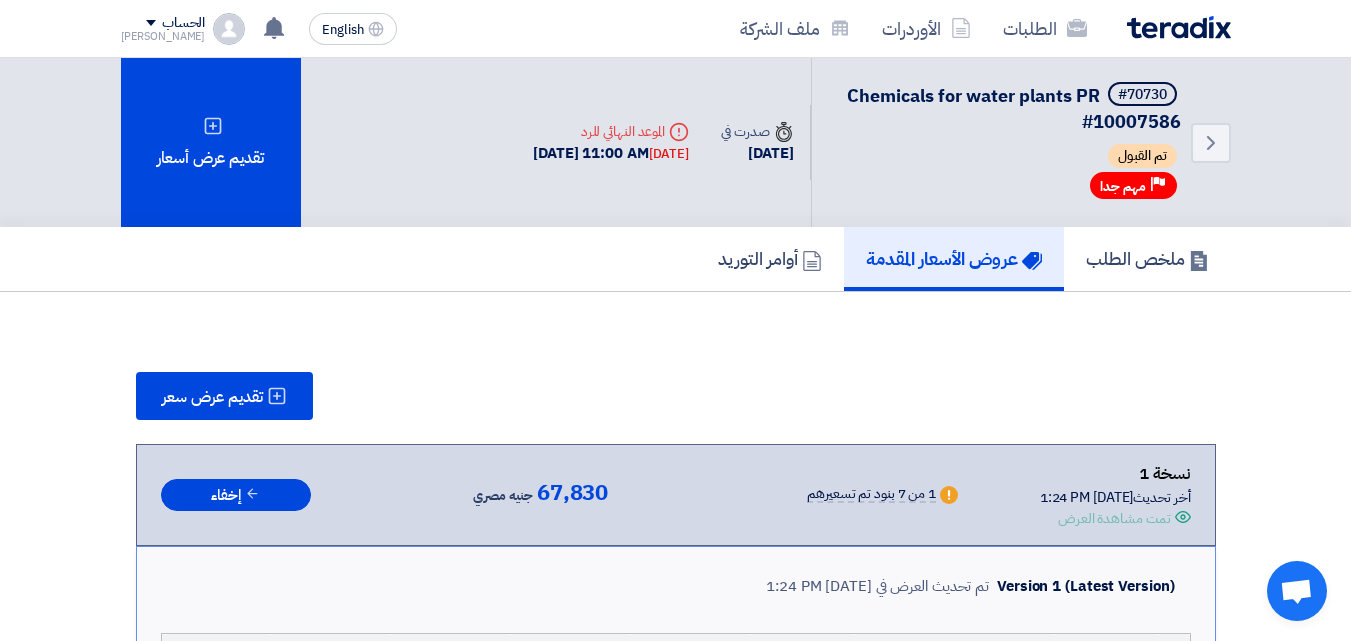 click 